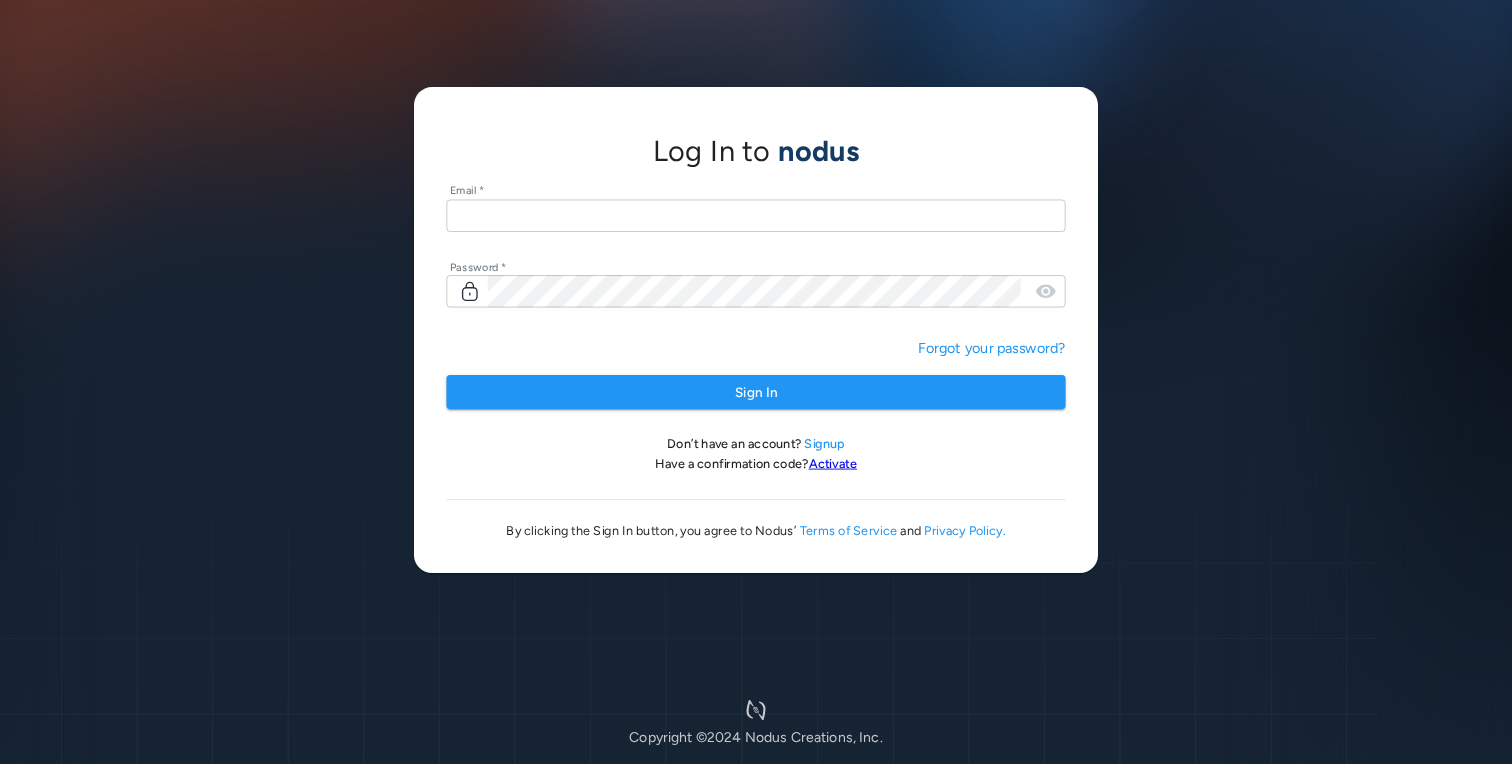 scroll, scrollTop: 0, scrollLeft: 0, axis: both 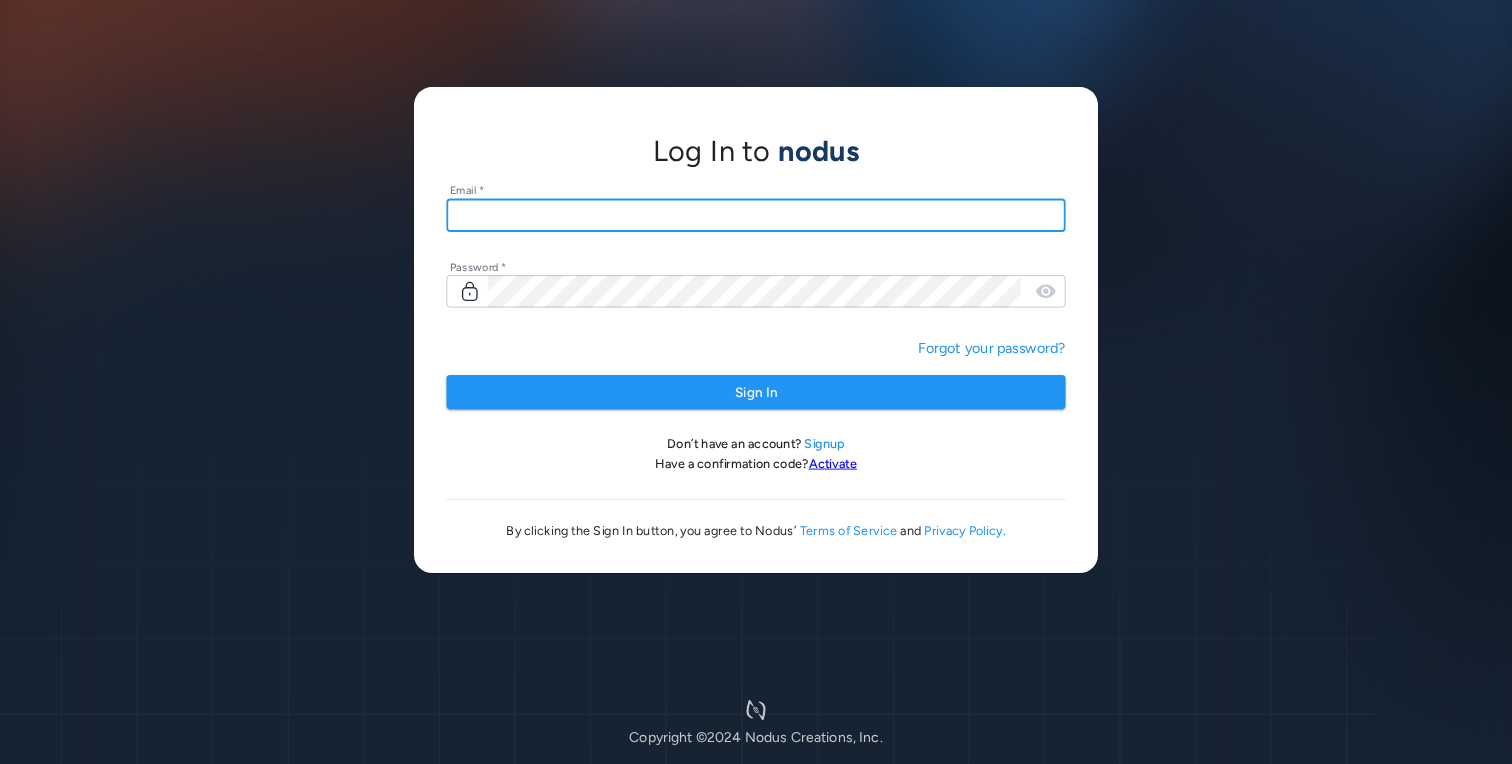 type on "**********" 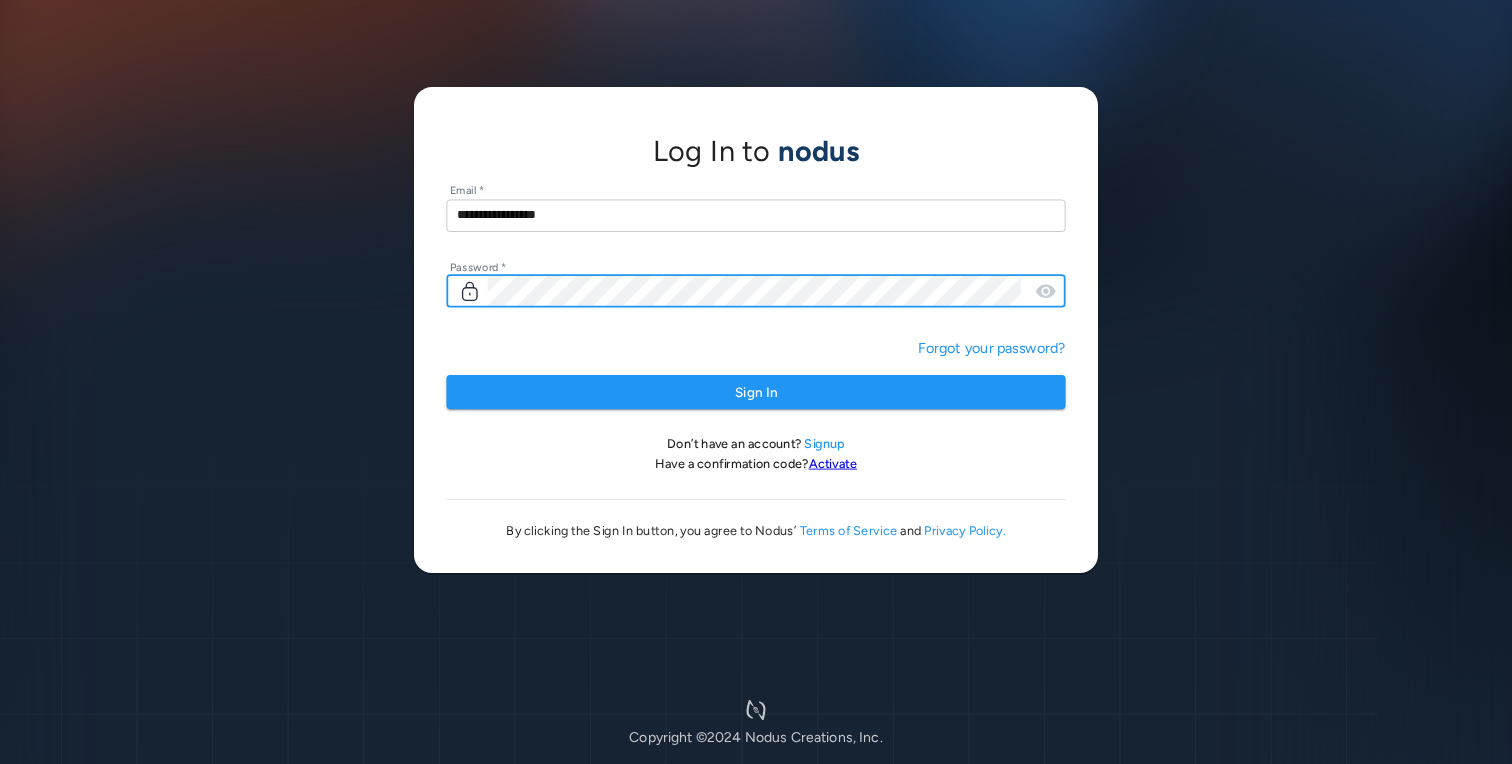 click on "Sign In" at bounding box center [755, 392] 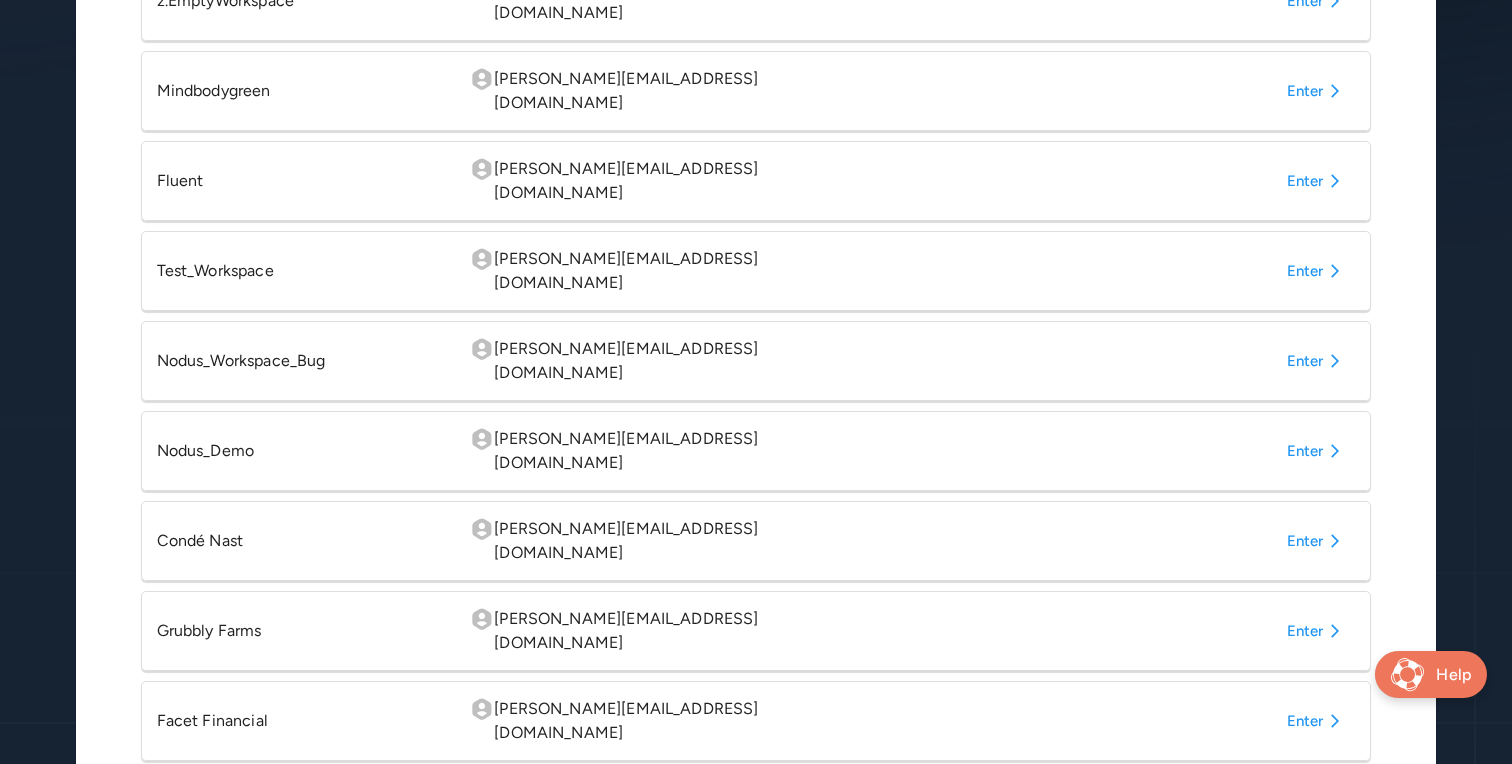 scroll, scrollTop: 749, scrollLeft: 0, axis: vertical 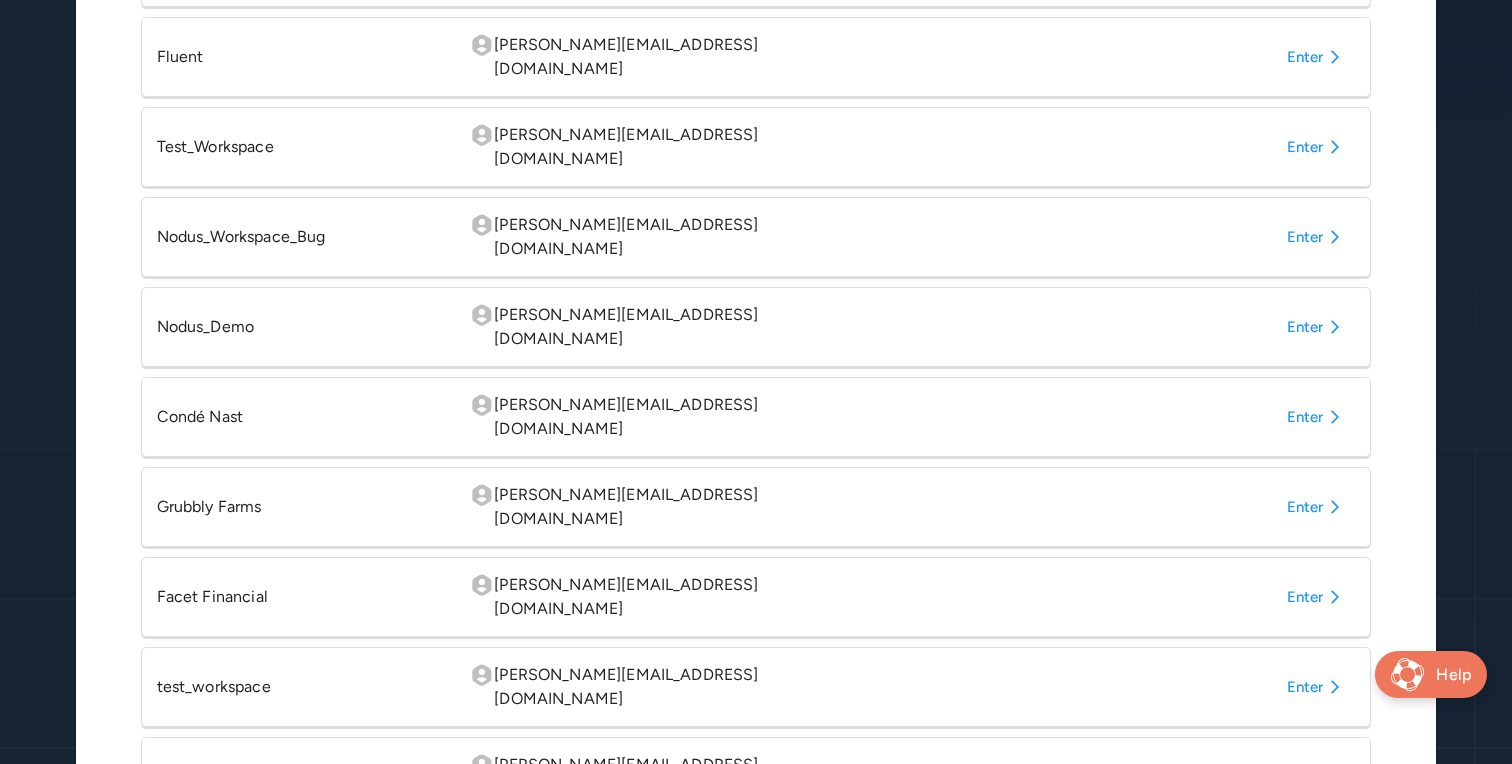 click on "Enter" at bounding box center (1317, 417) 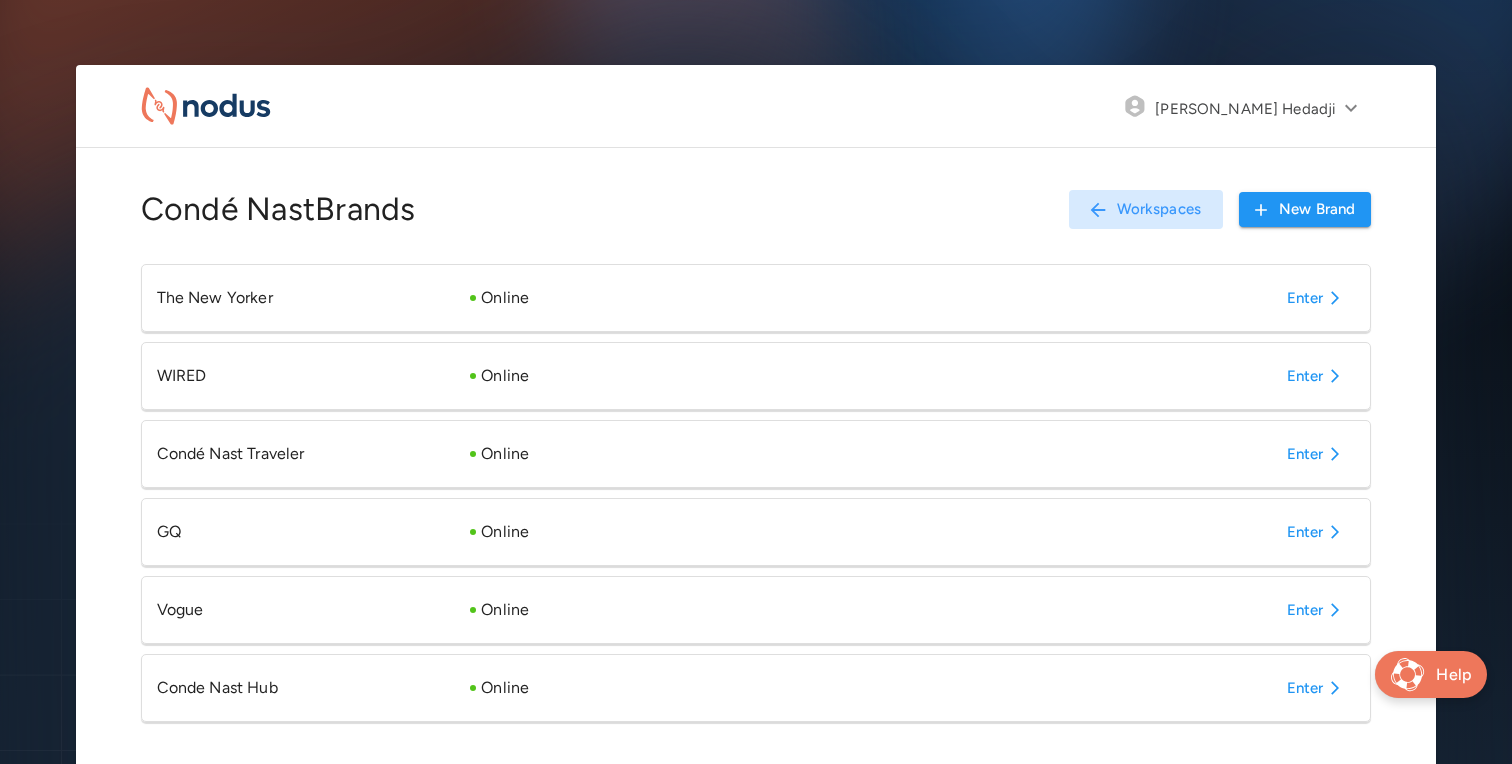 click on "Enter" at bounding box center [1317, 688] 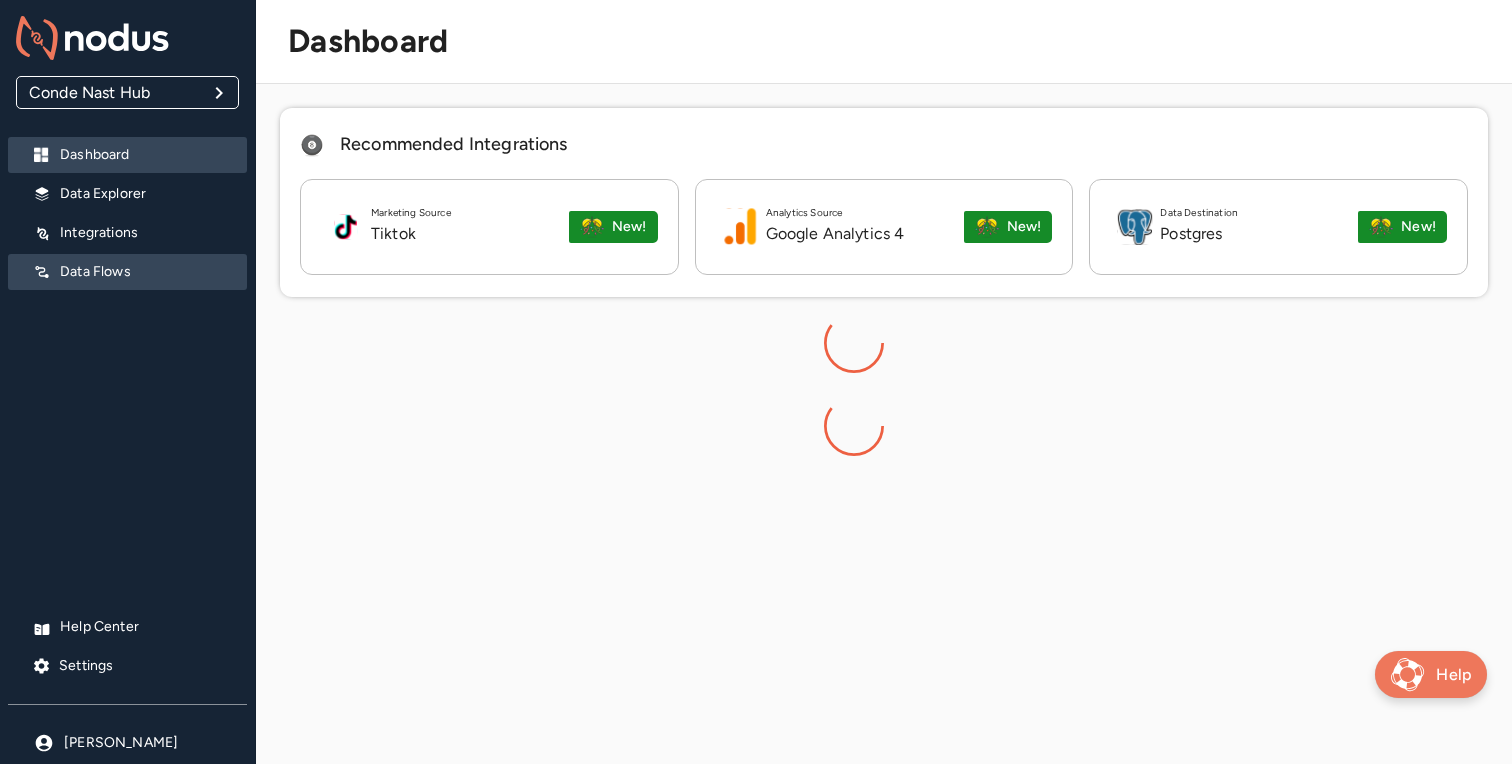 click on "Data Flows" at bounding box center [127, 272] 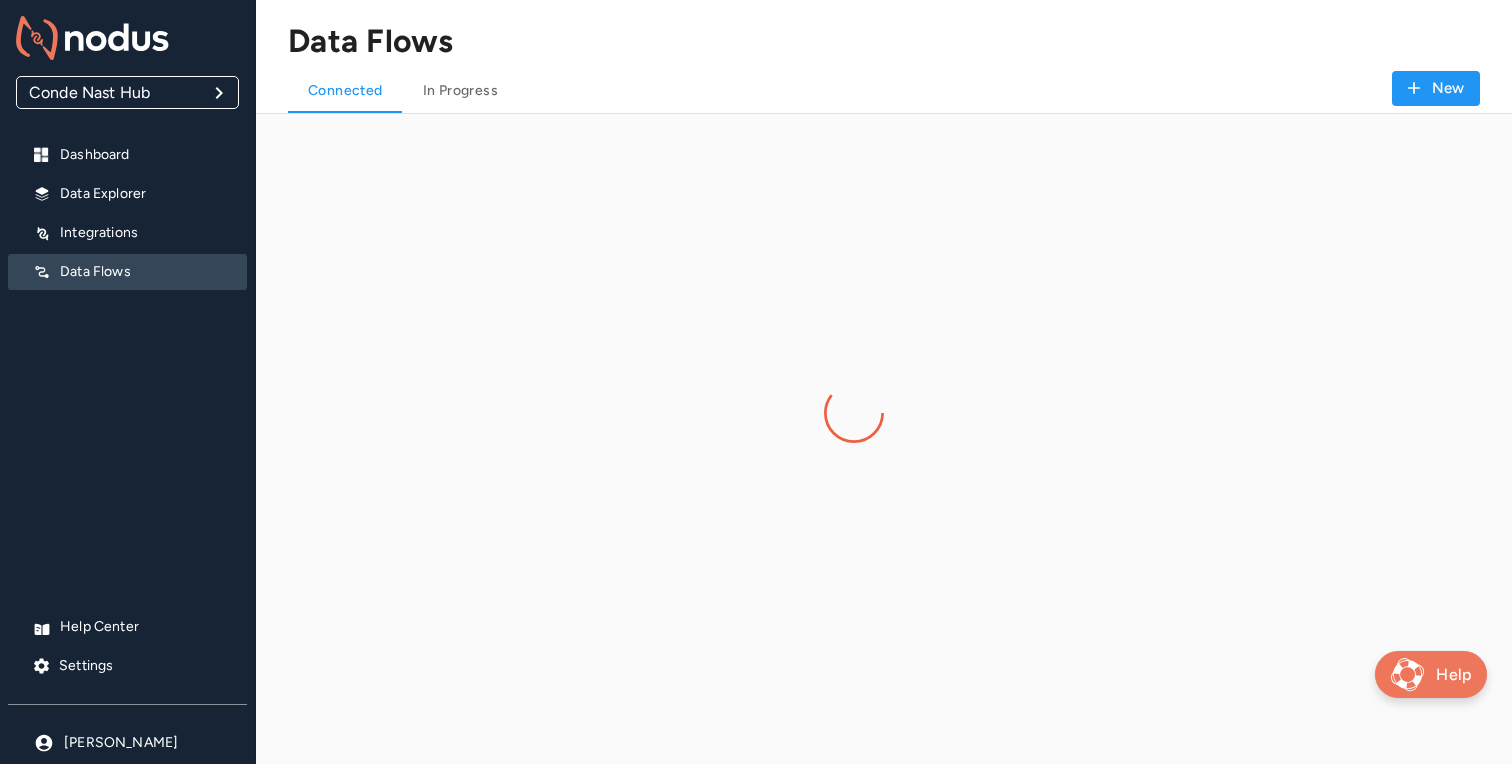 click on "Data Explorer" at bounding box center [145, 194] 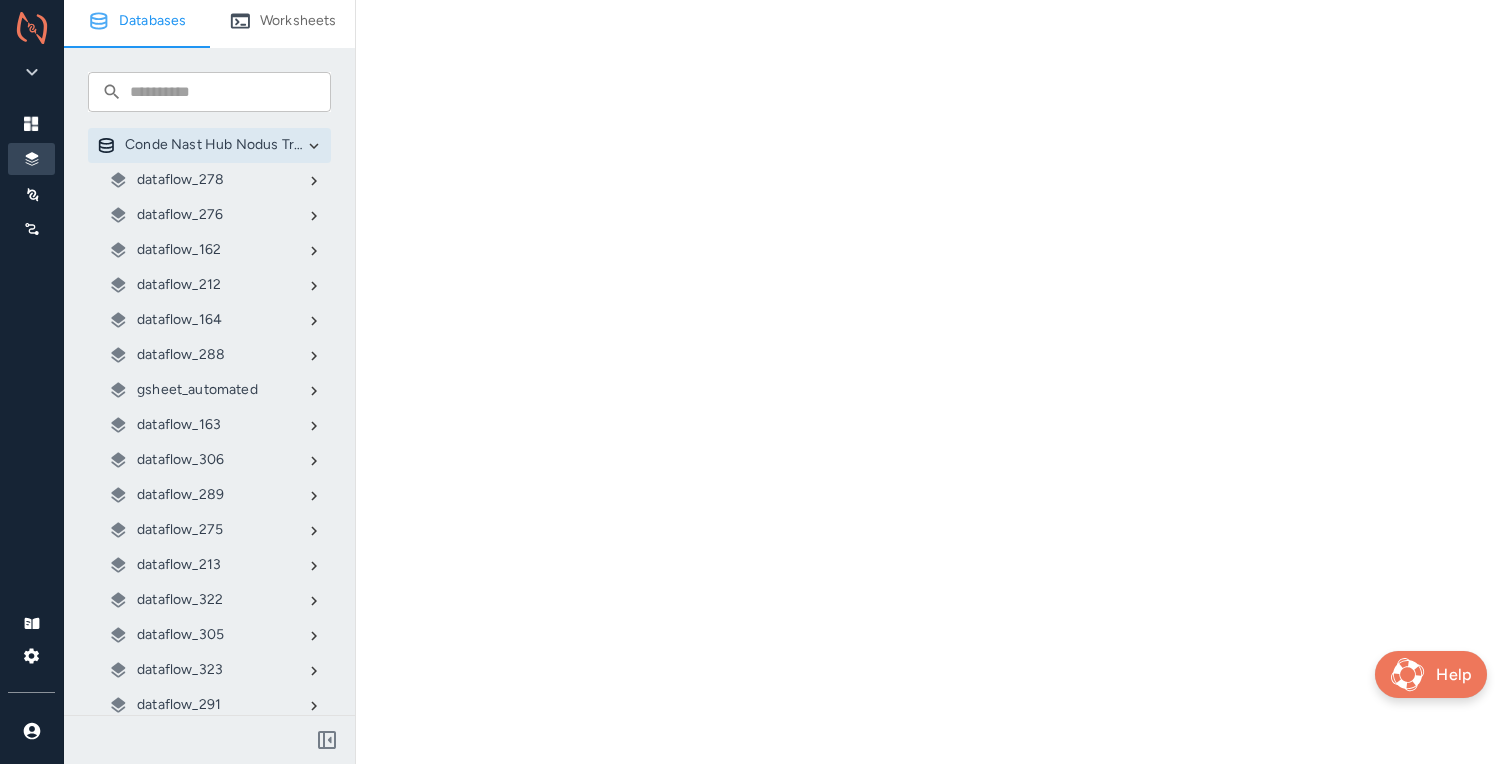 click on "gsheet_automated" at bounding box center (197, 390) 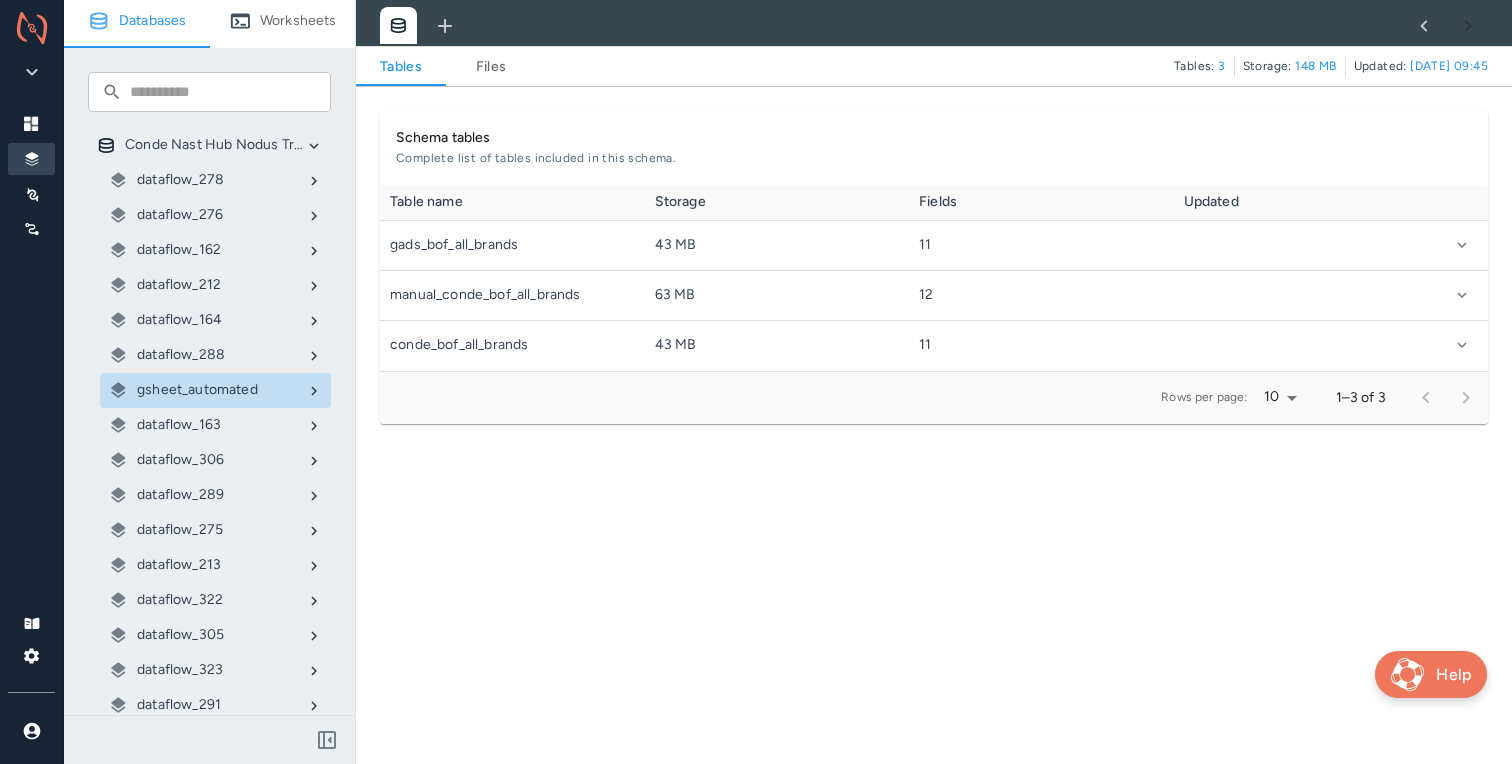scroll, scrollTop: 1, scrollLeft: 1, axis: both 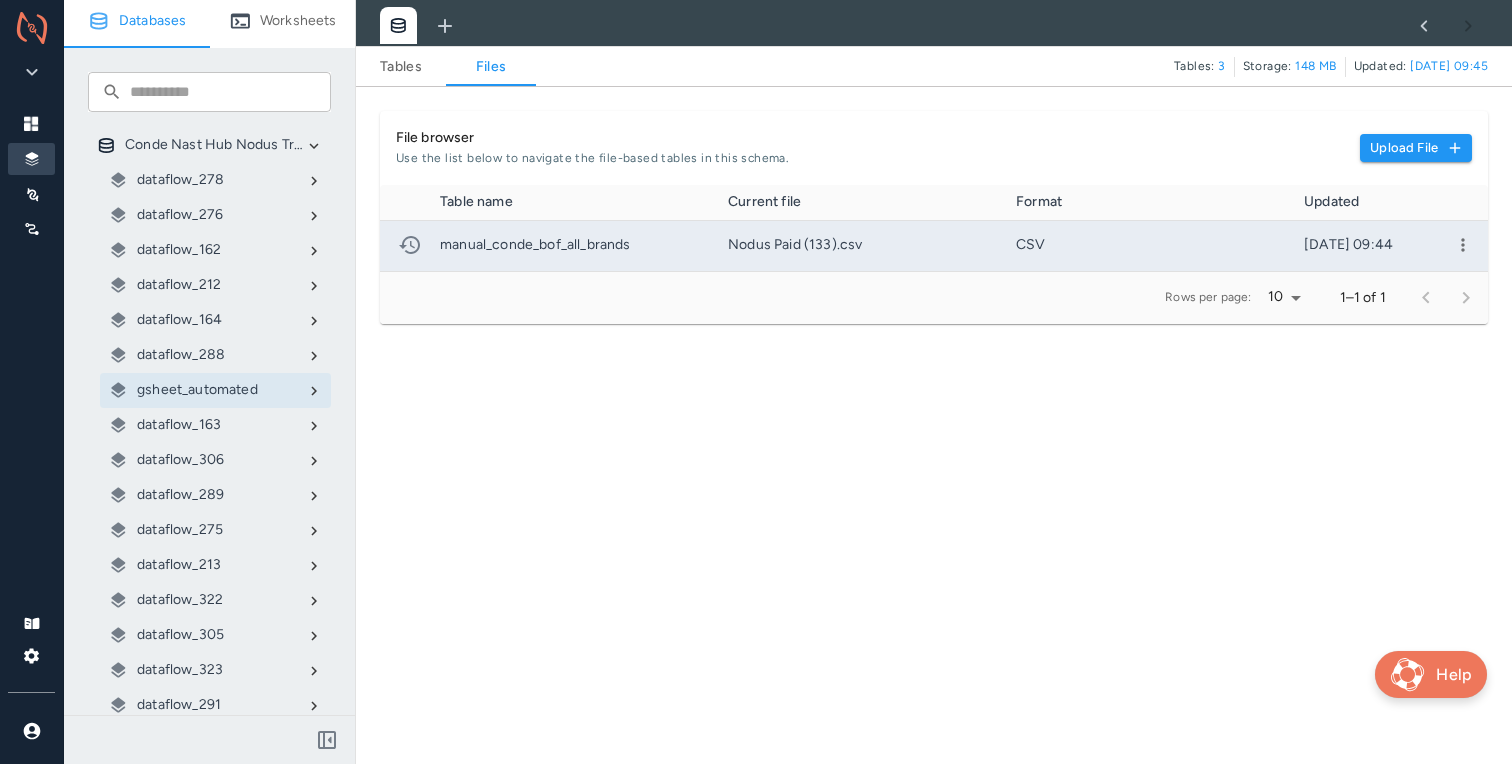 click at bounding box center (1463, 245) 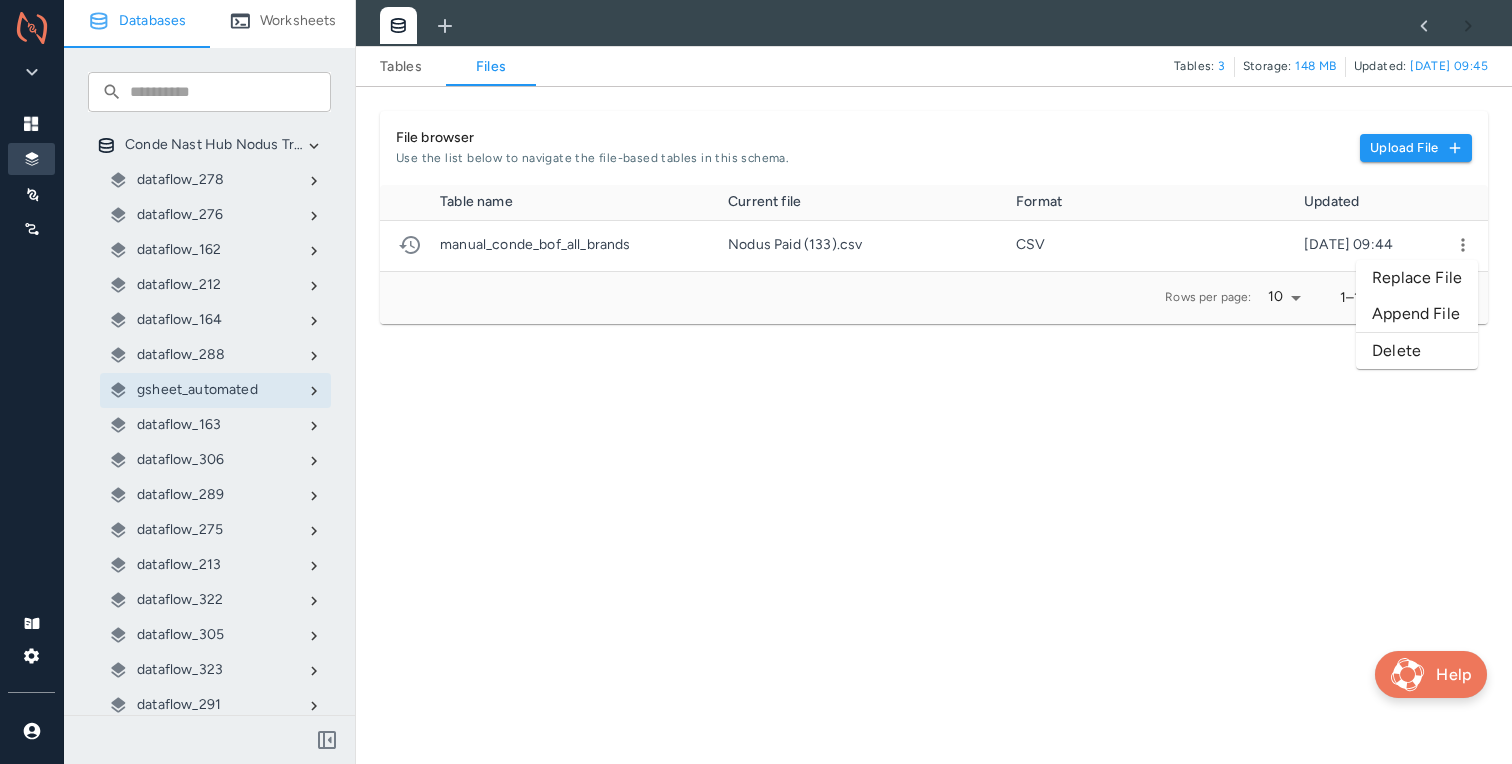 click on "Replace File" at bounding box center [1417, 278] 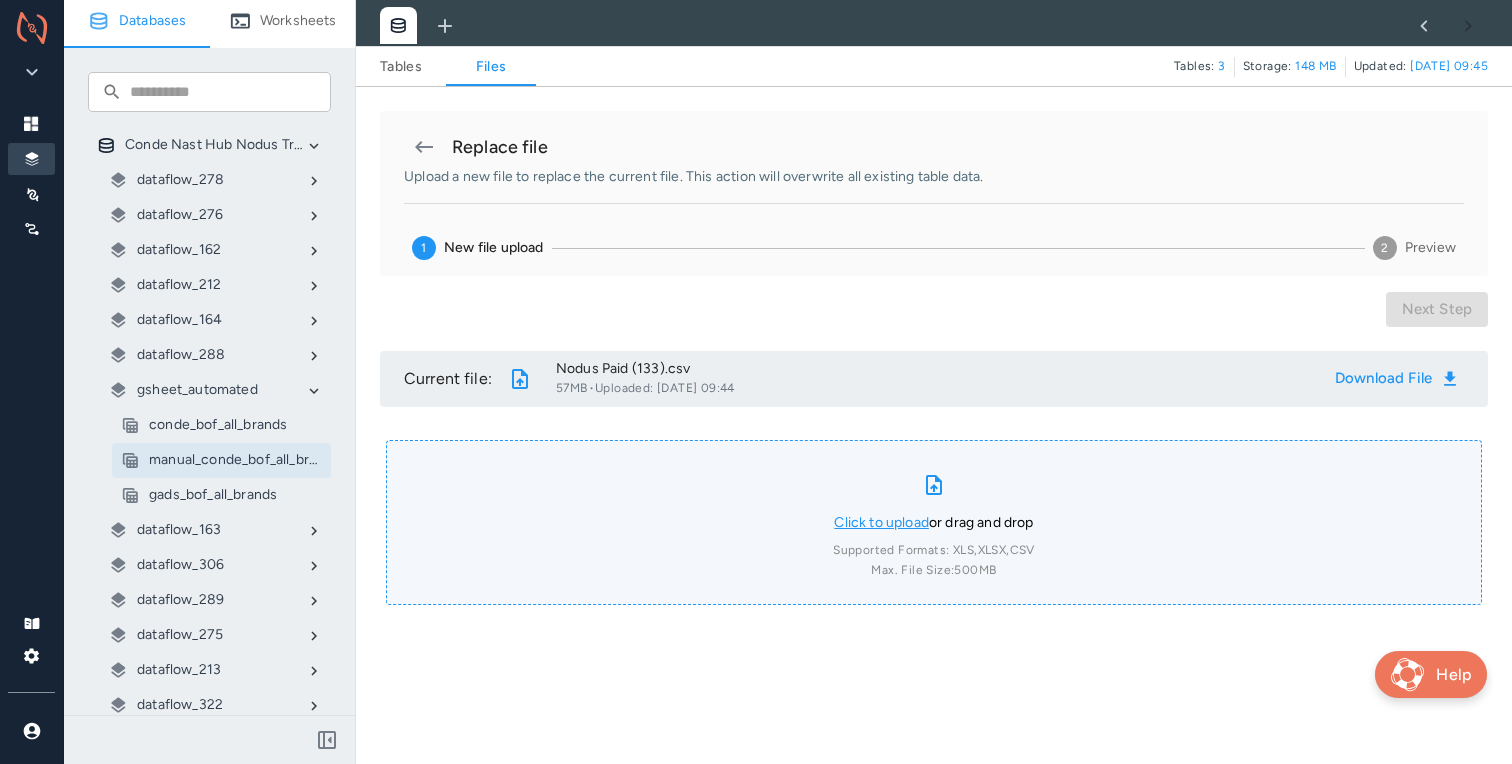 click on "Click to upload" at bounding box center (881, 522) 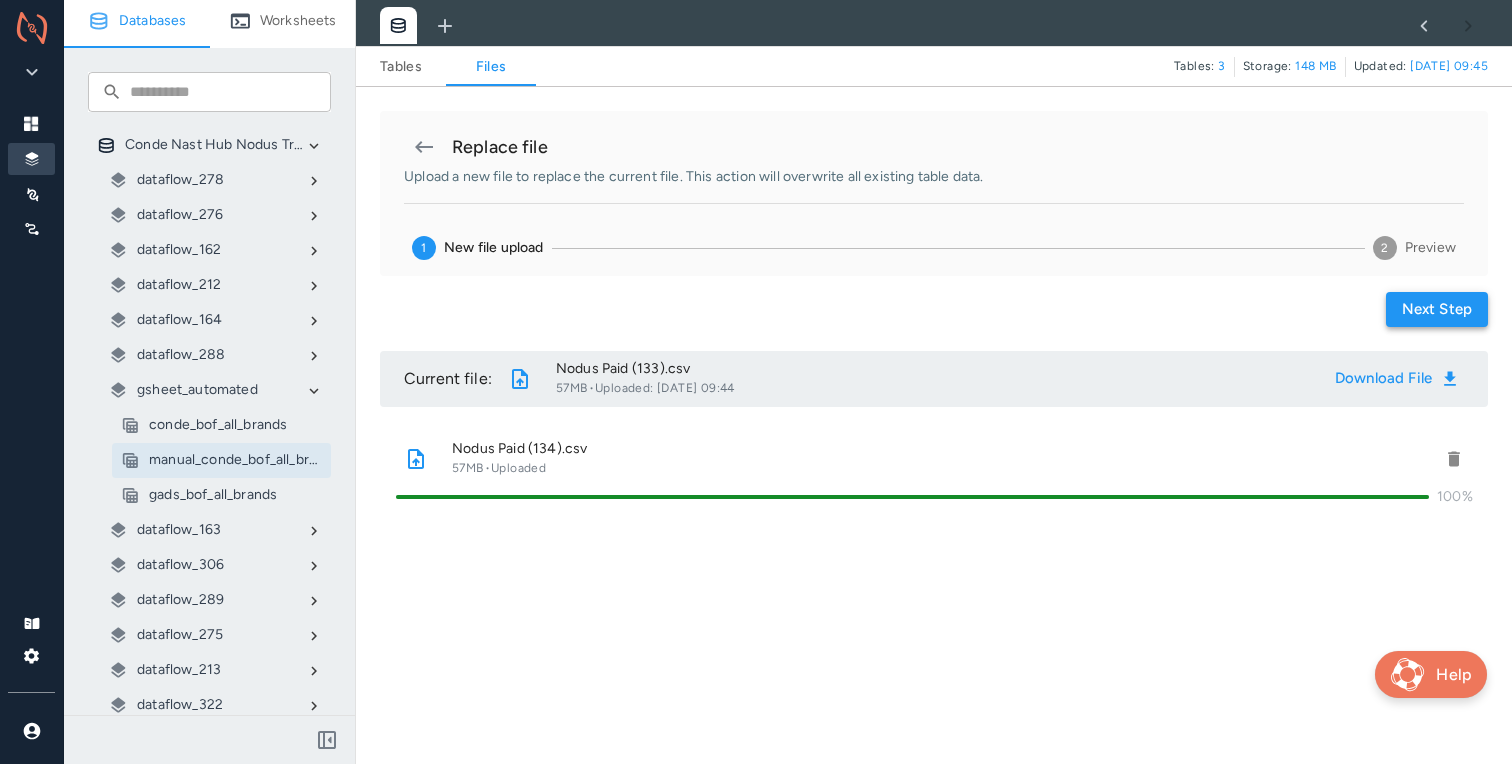click on "Next step" at bounding box center (1437, 309) 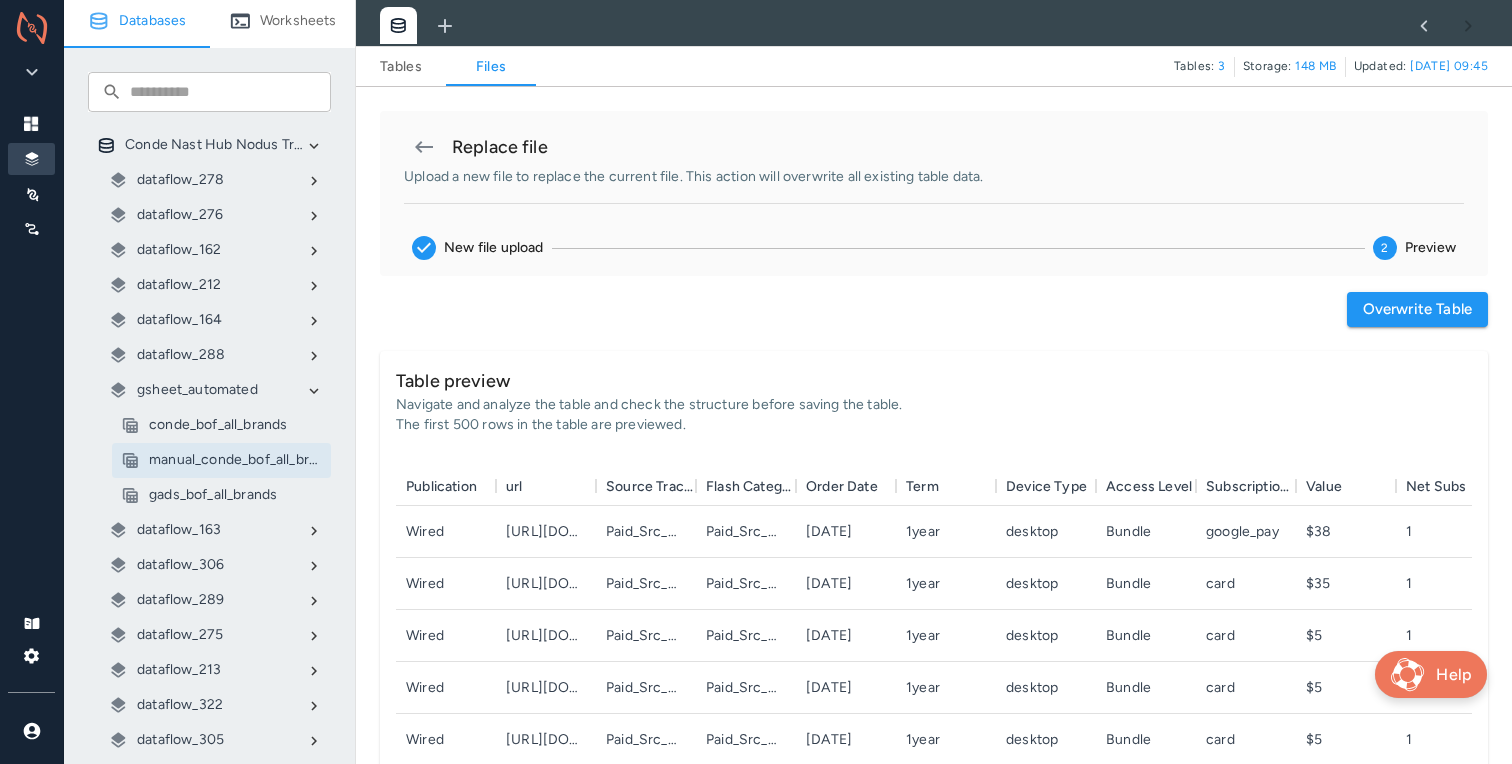 scroll, scrollTop: 1, scrollLeft: 1, axis: both 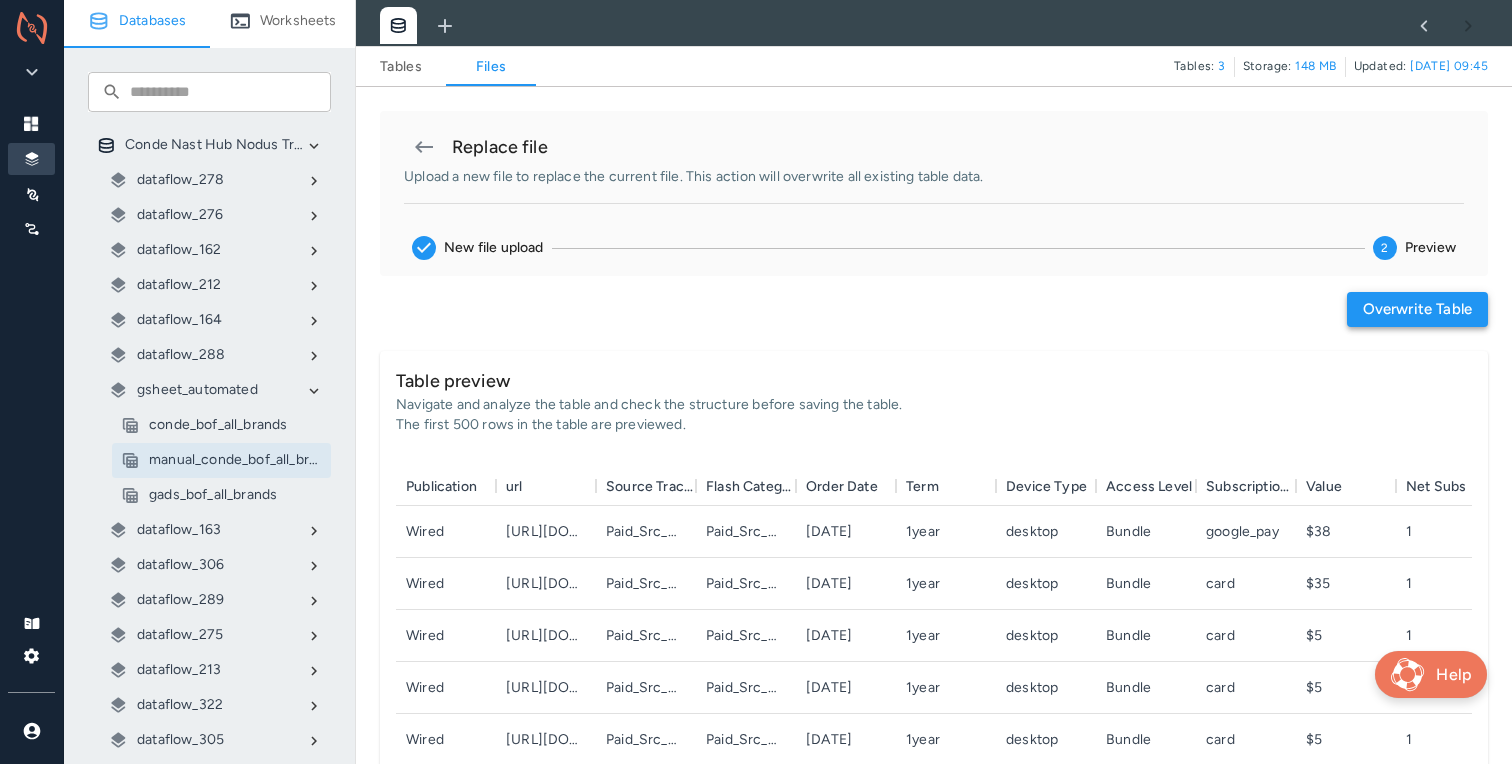 click on "Overwrite table" at bounding box center [1417, 309] 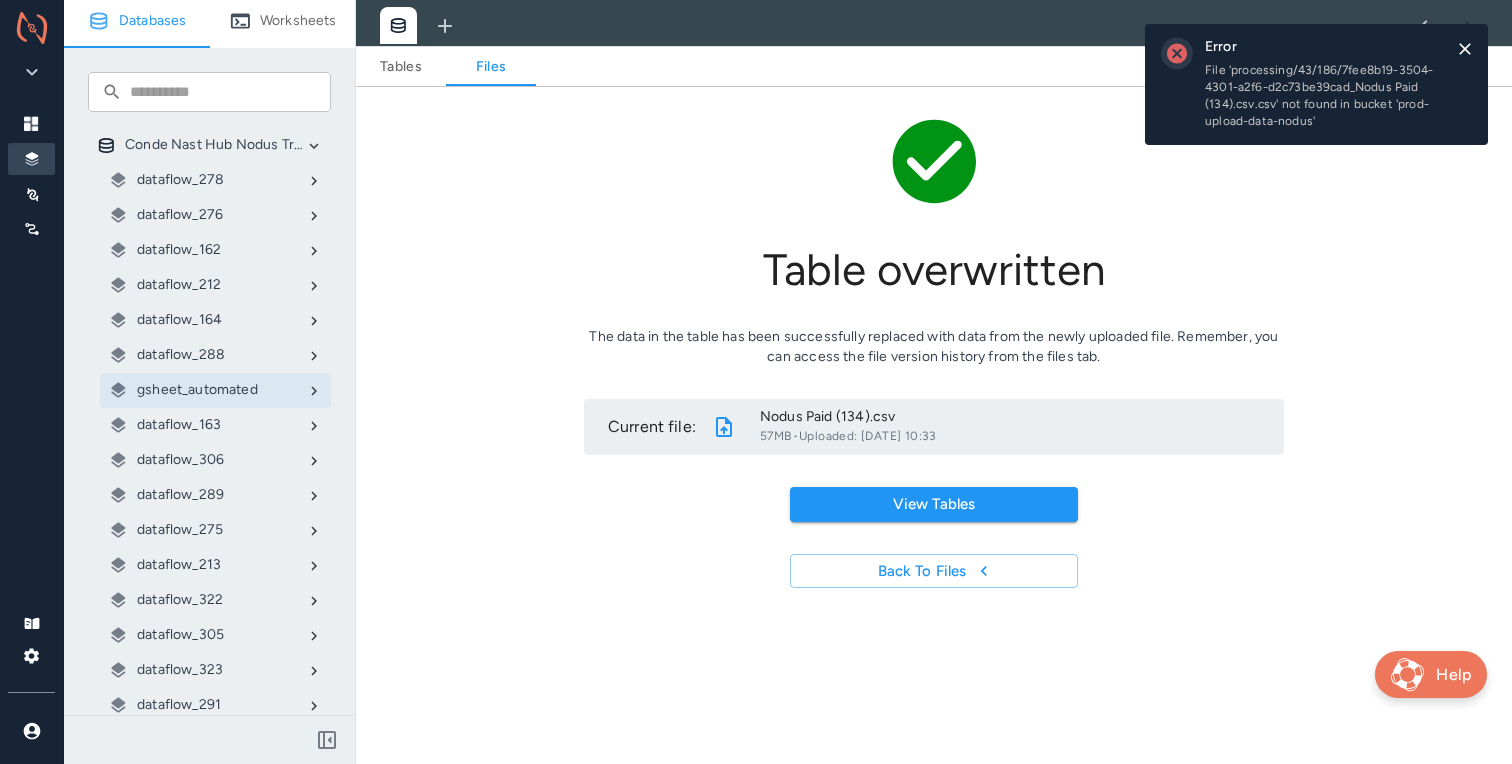 click 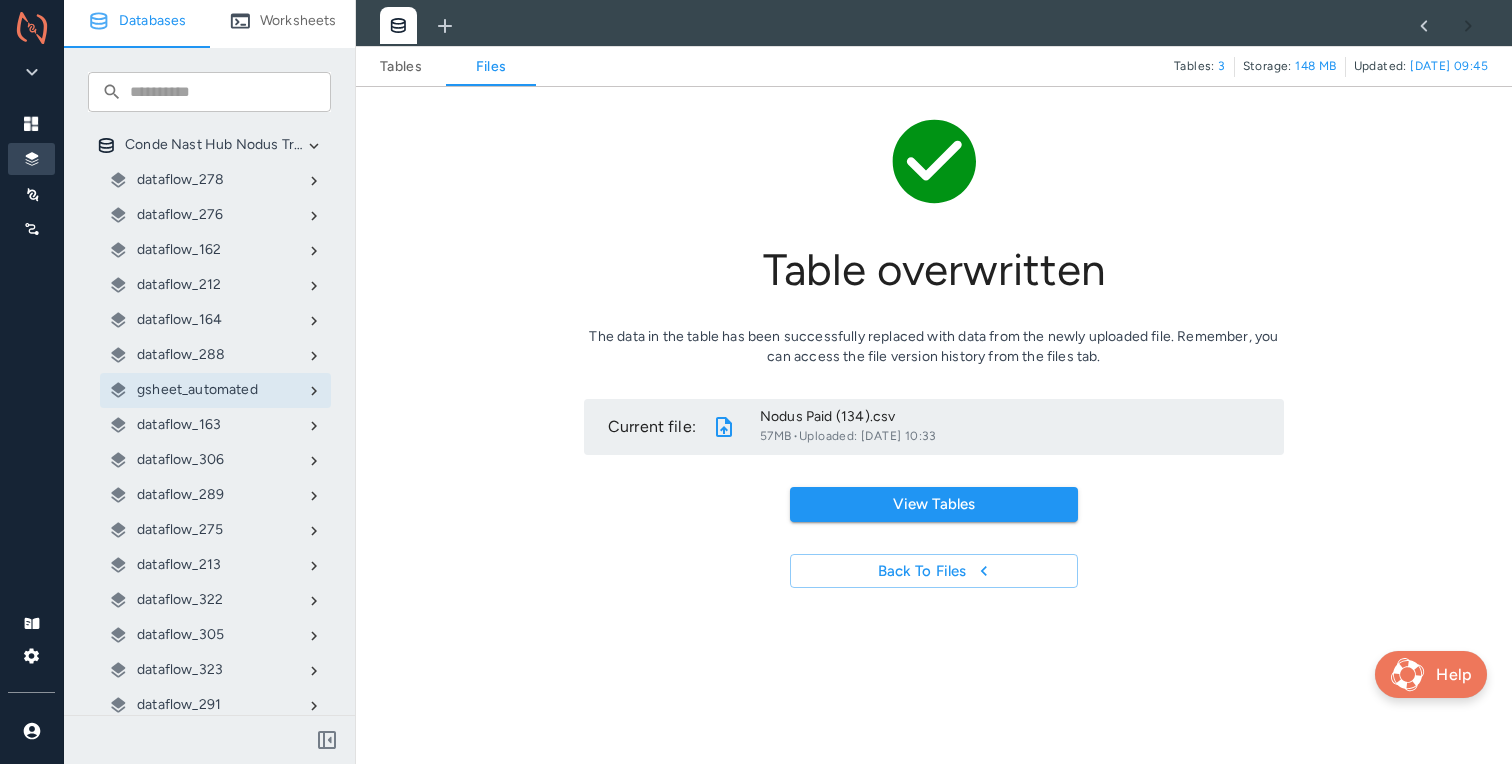 click on "gsheet_automated" at bounding box center (197, 390) 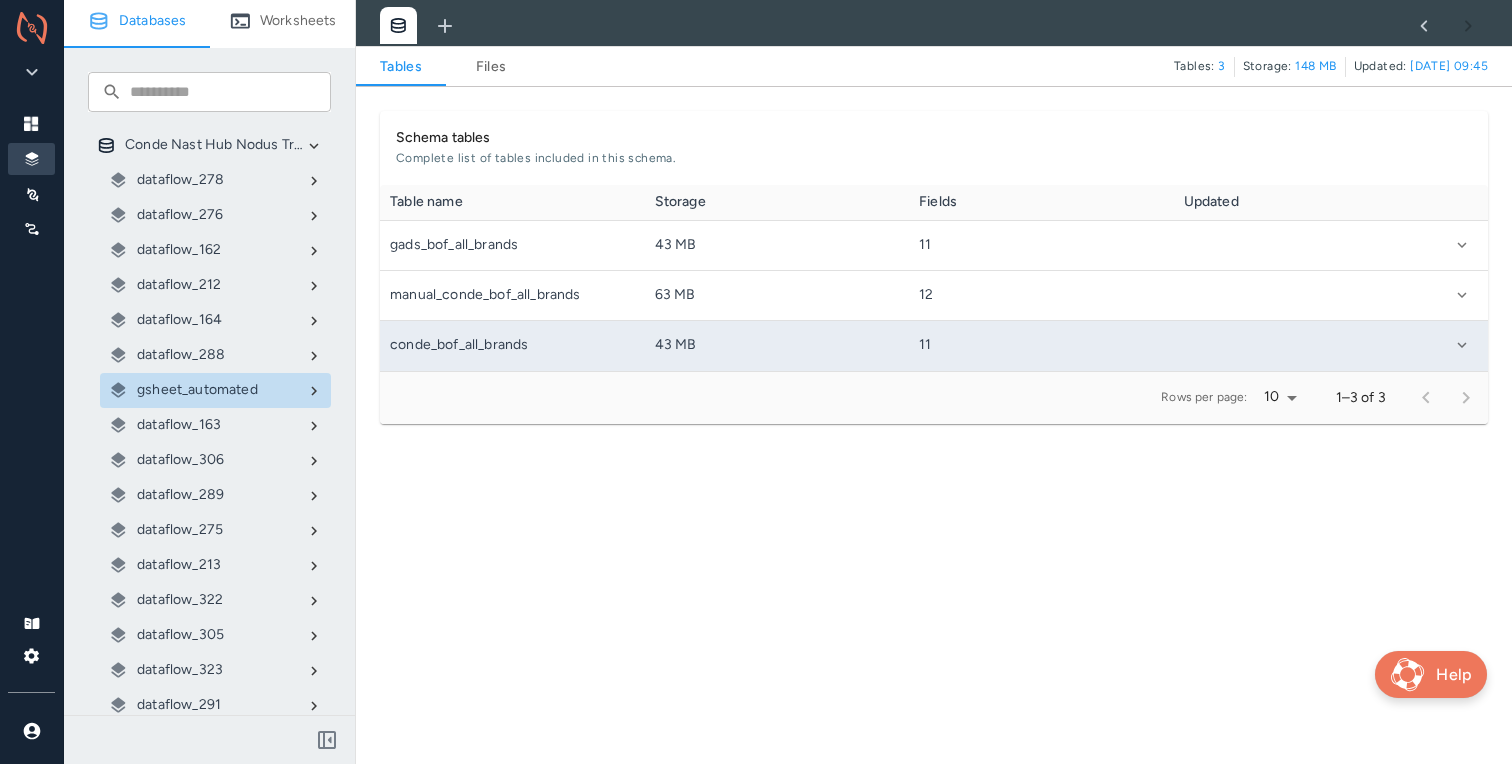 scroll, scrollTop: 1, scrollLeft: 1, axis: both 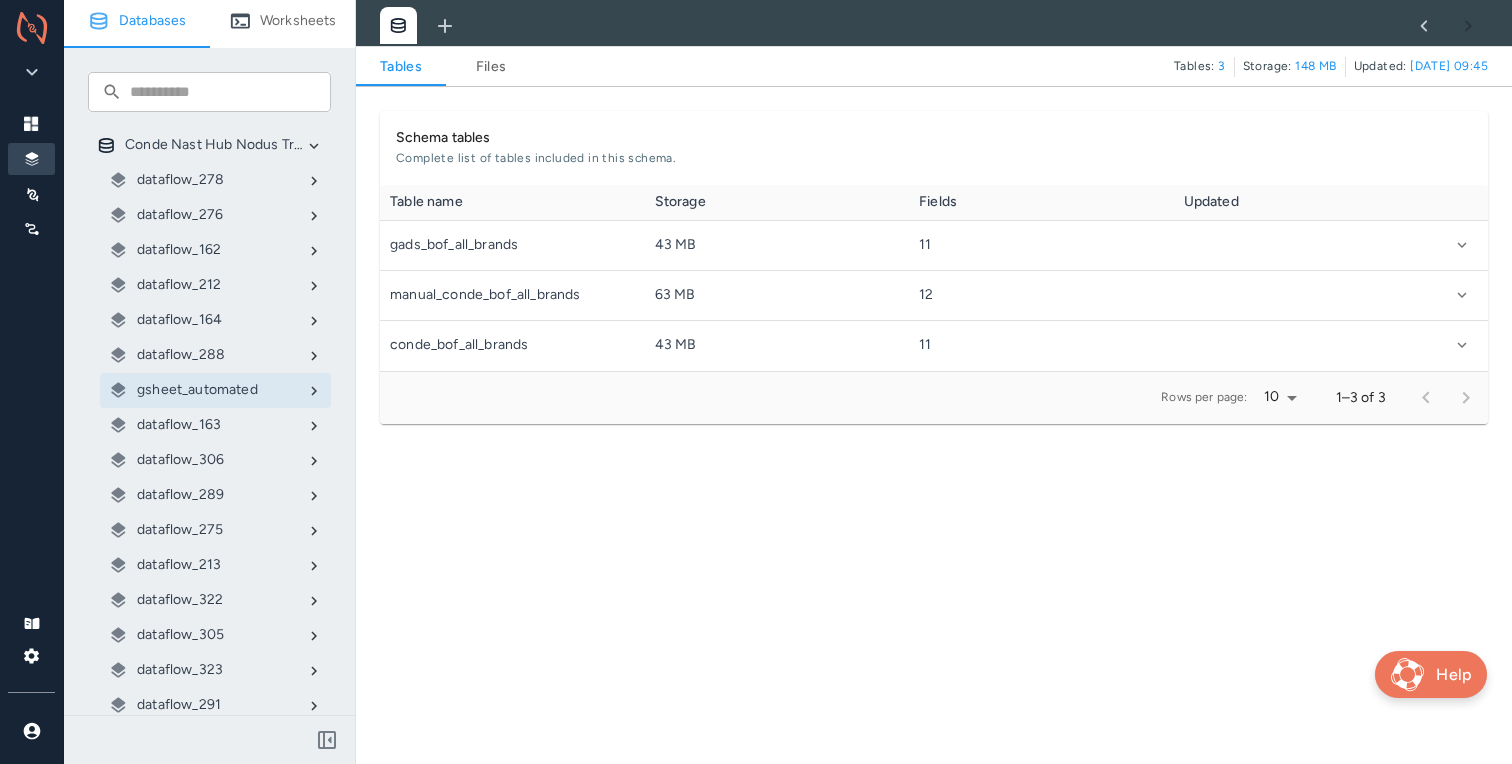 click on "Files" at bounding box center (491, 67) 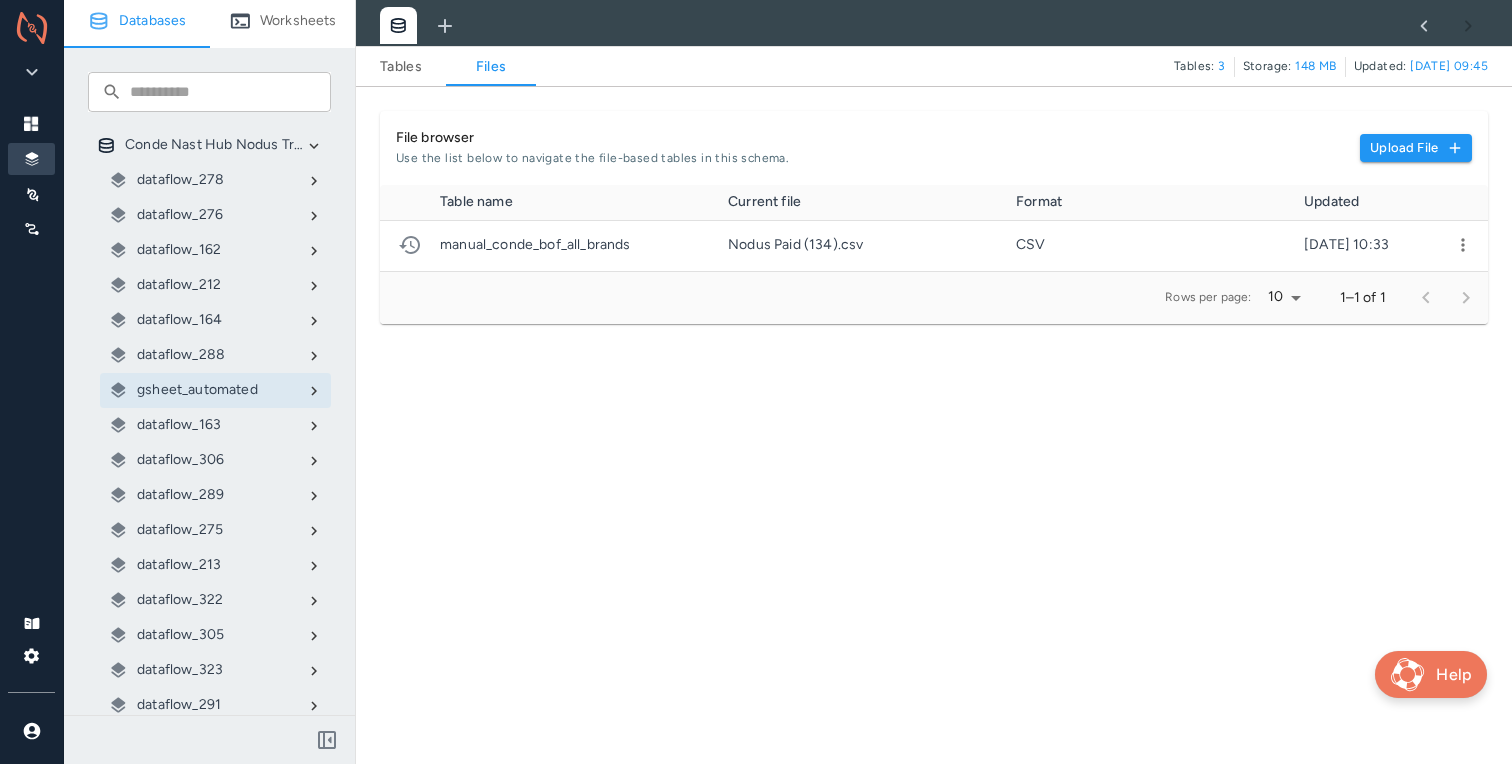 scroll, scrollTop: 1, scrollLeft: 1, axis: both 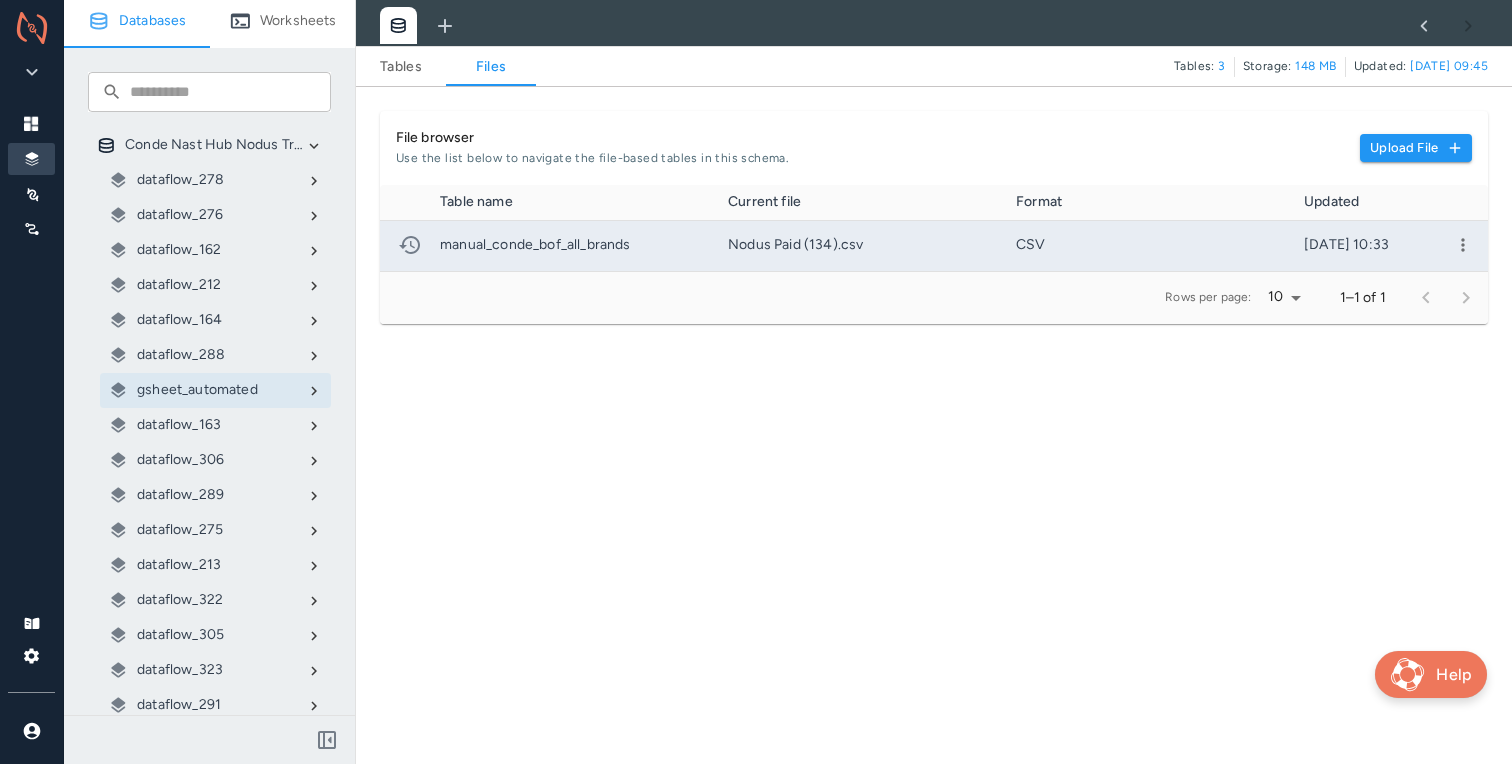 click 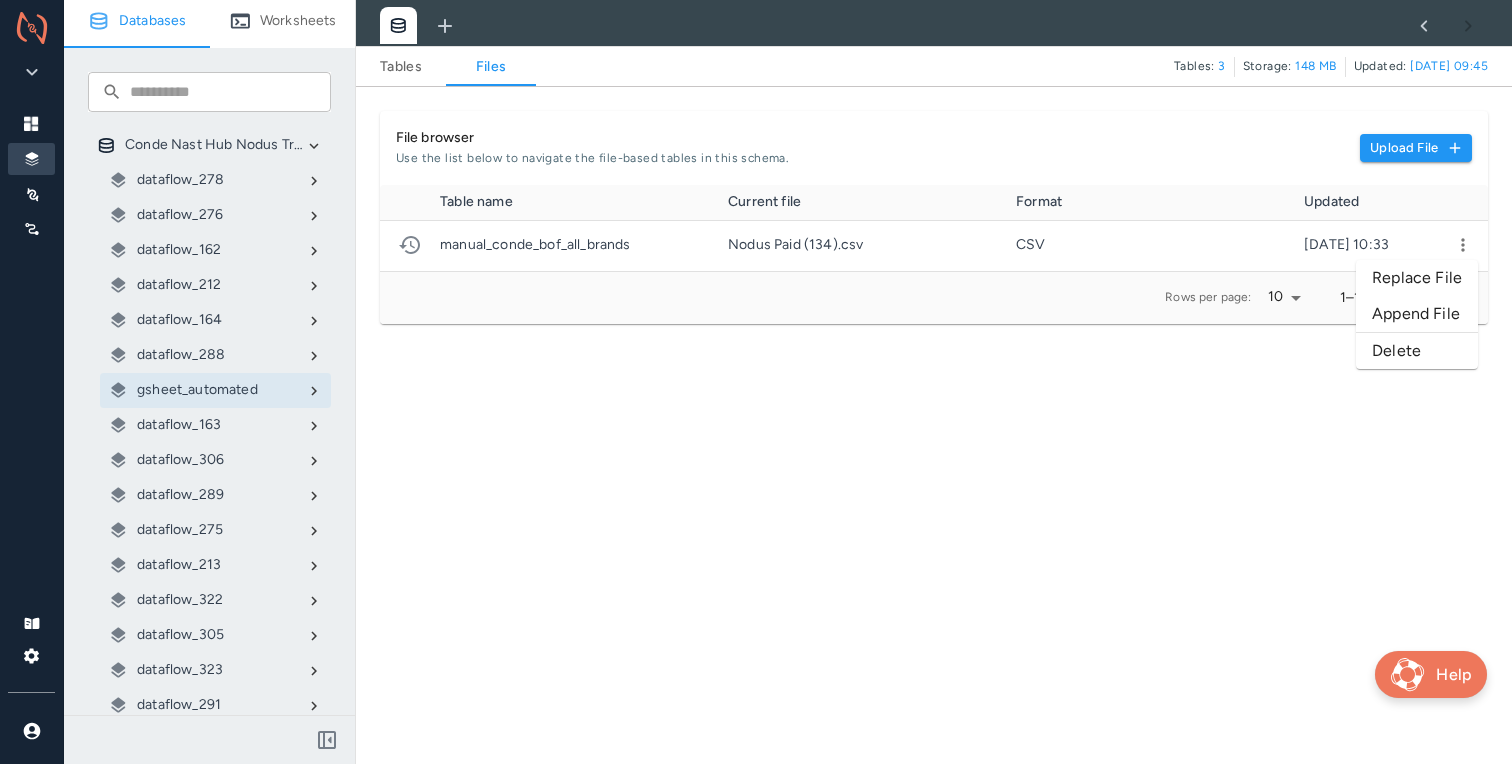 click on "Replace File" at bounding box center (1417, 278) 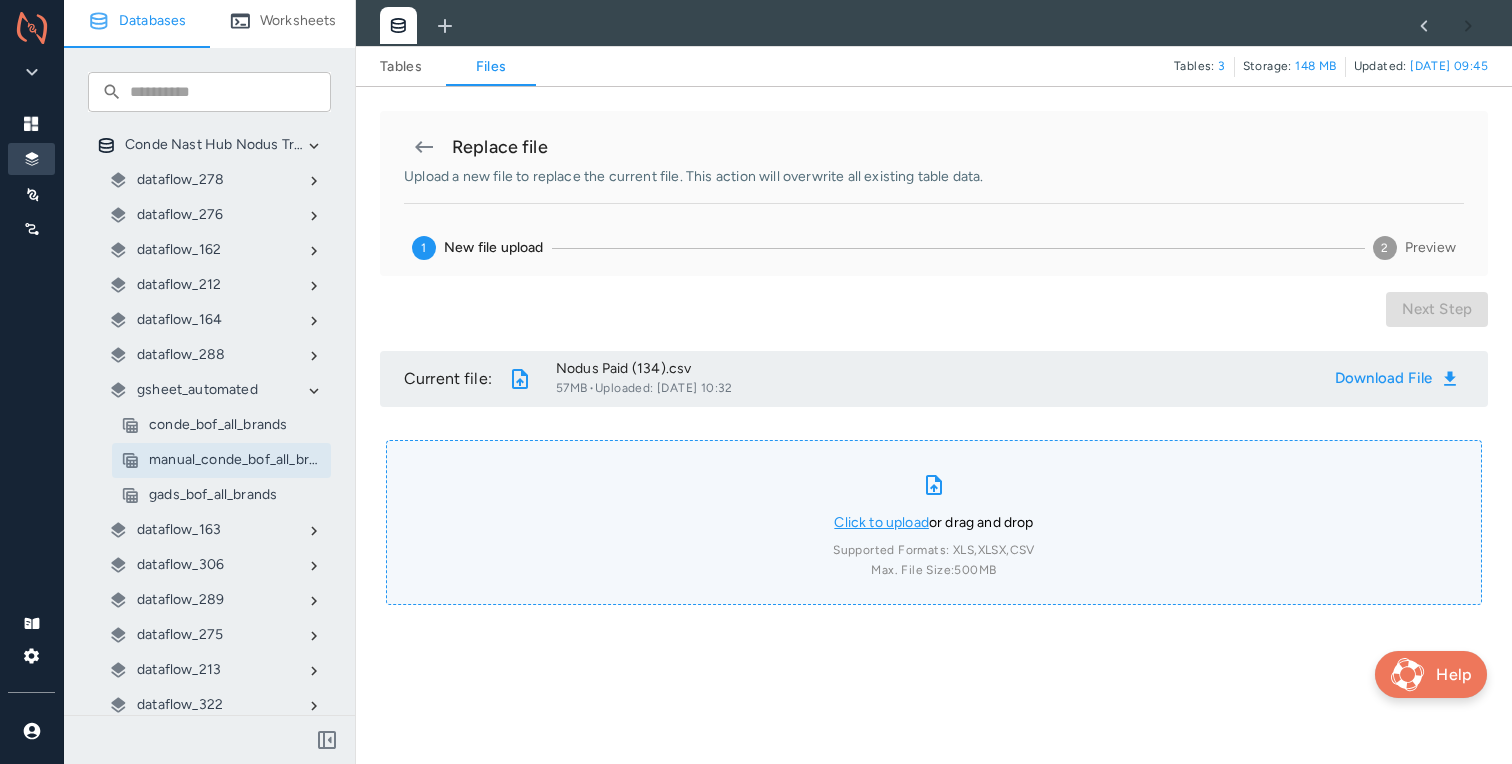 click on "Click to upload" at bounding box center [881, 522] 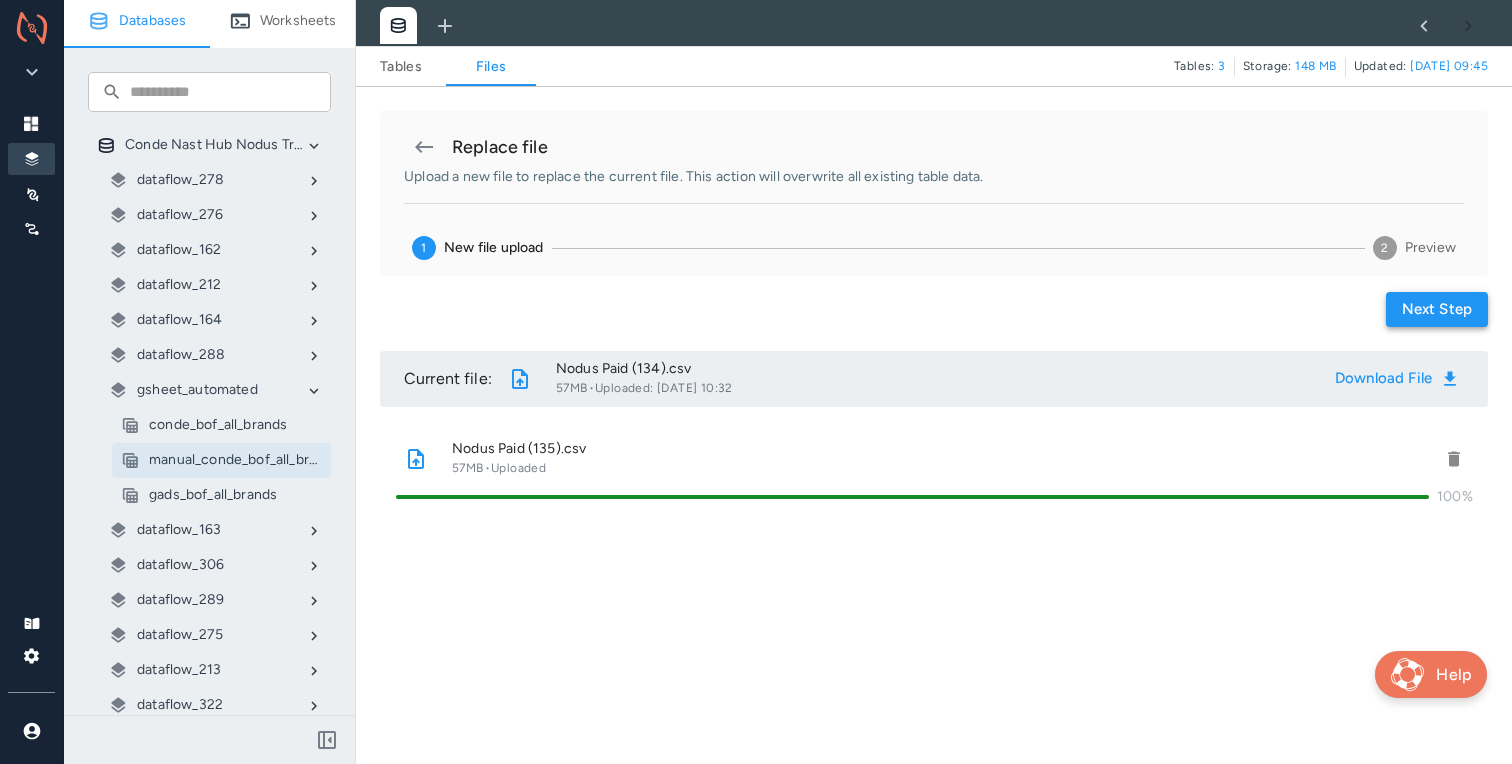 click on "Next step" at bounding box center [1437, 309] 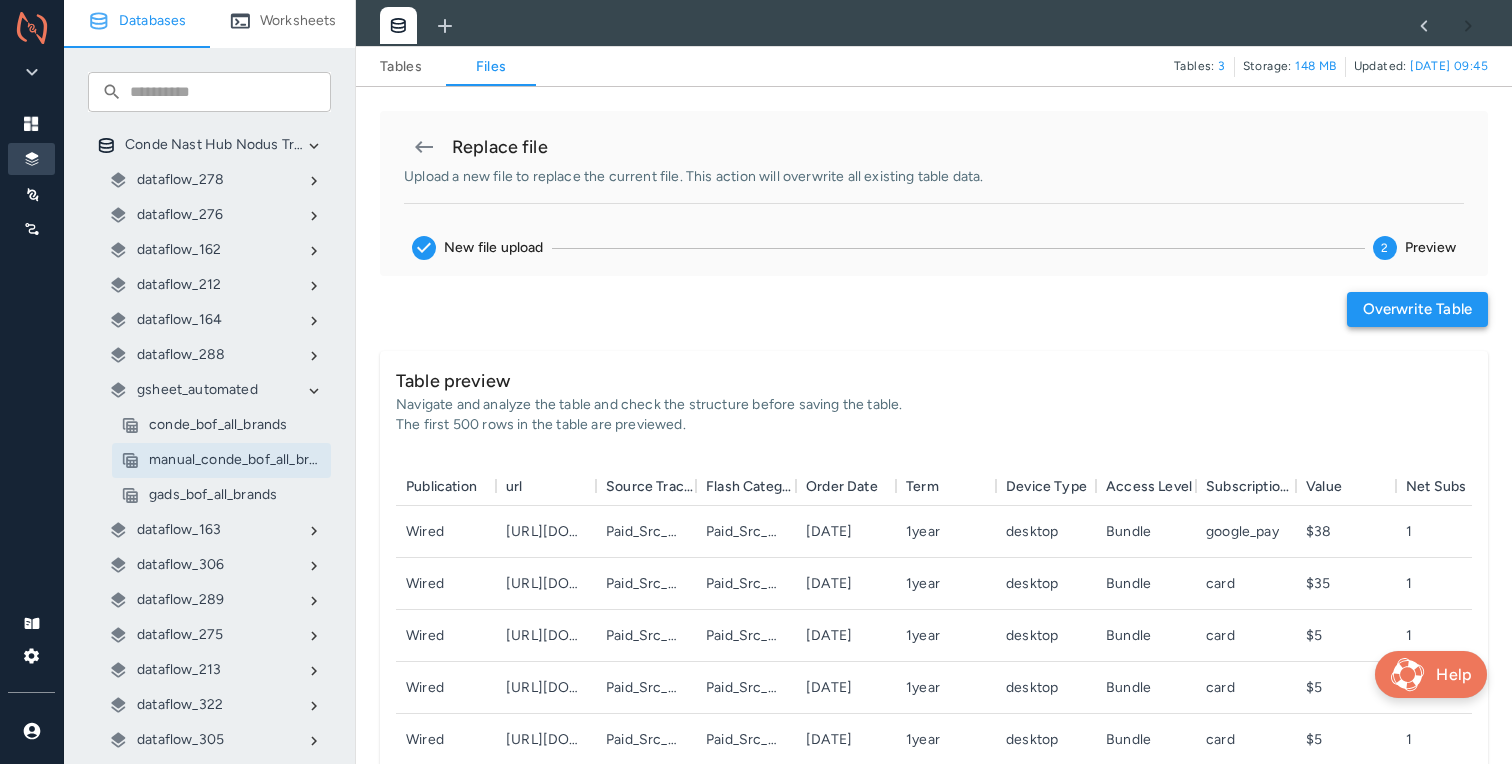 scroll, scrollTop: 1, scrollLeft: 1, axis: both 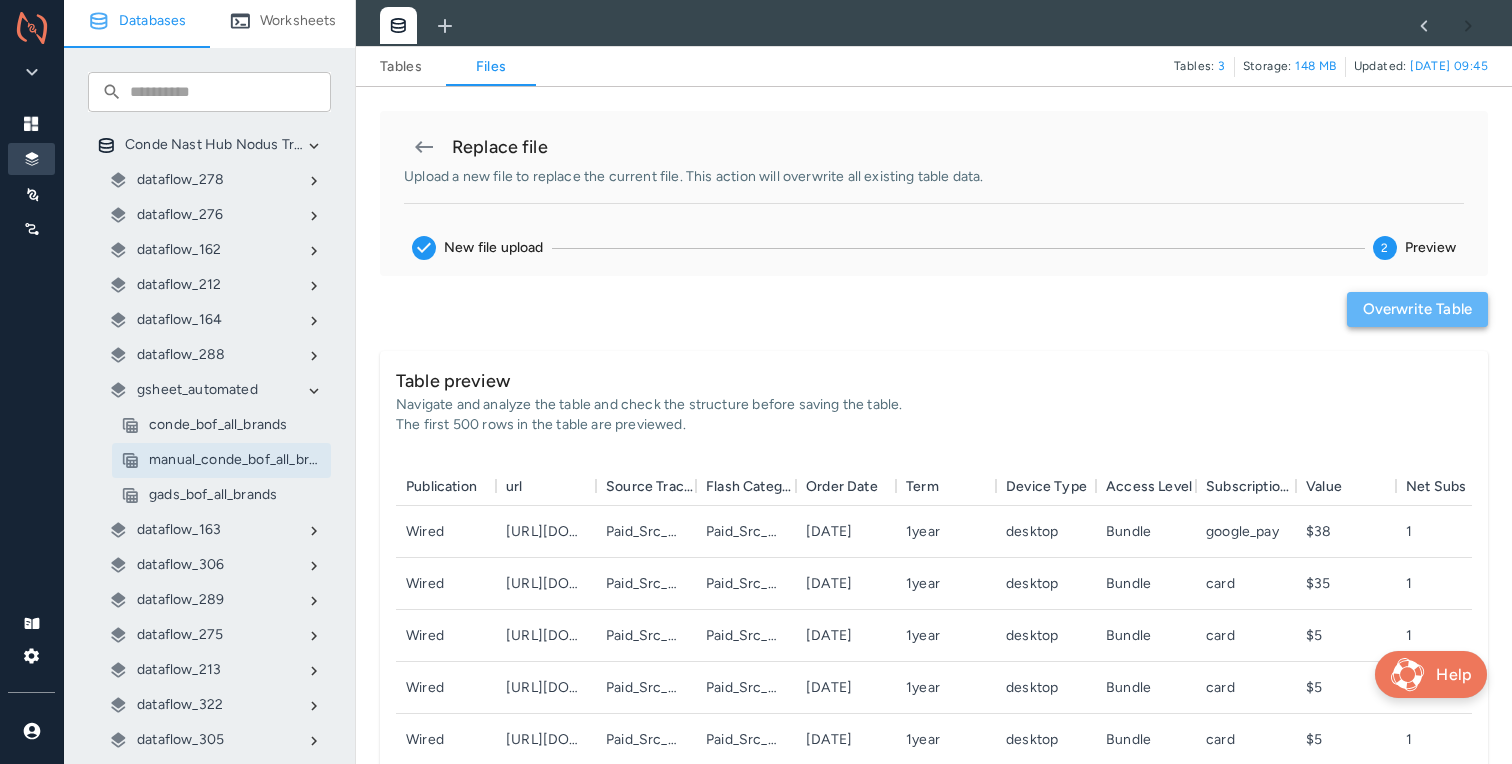 click on "Overwrite table" at bounding box center (1417, 309) 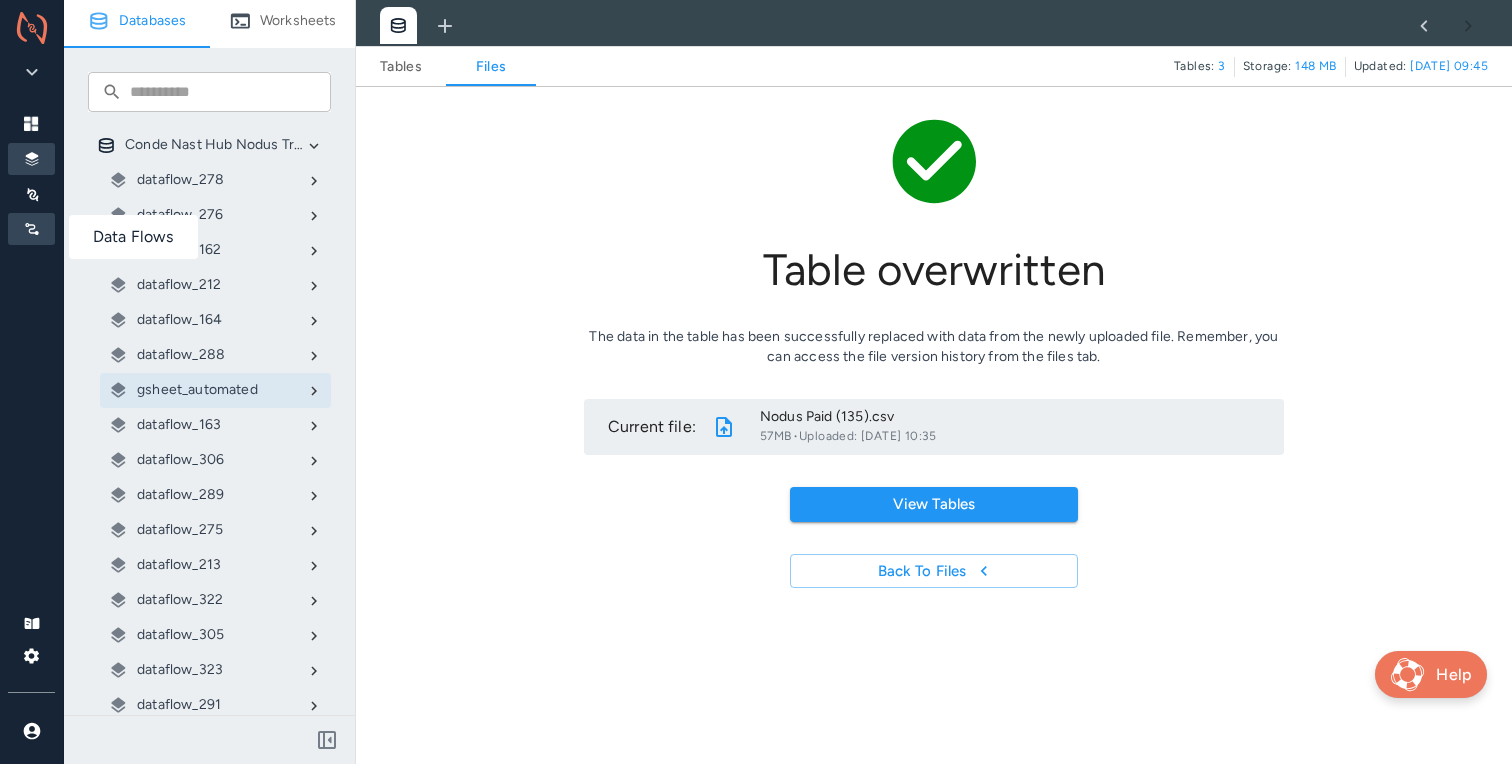 click 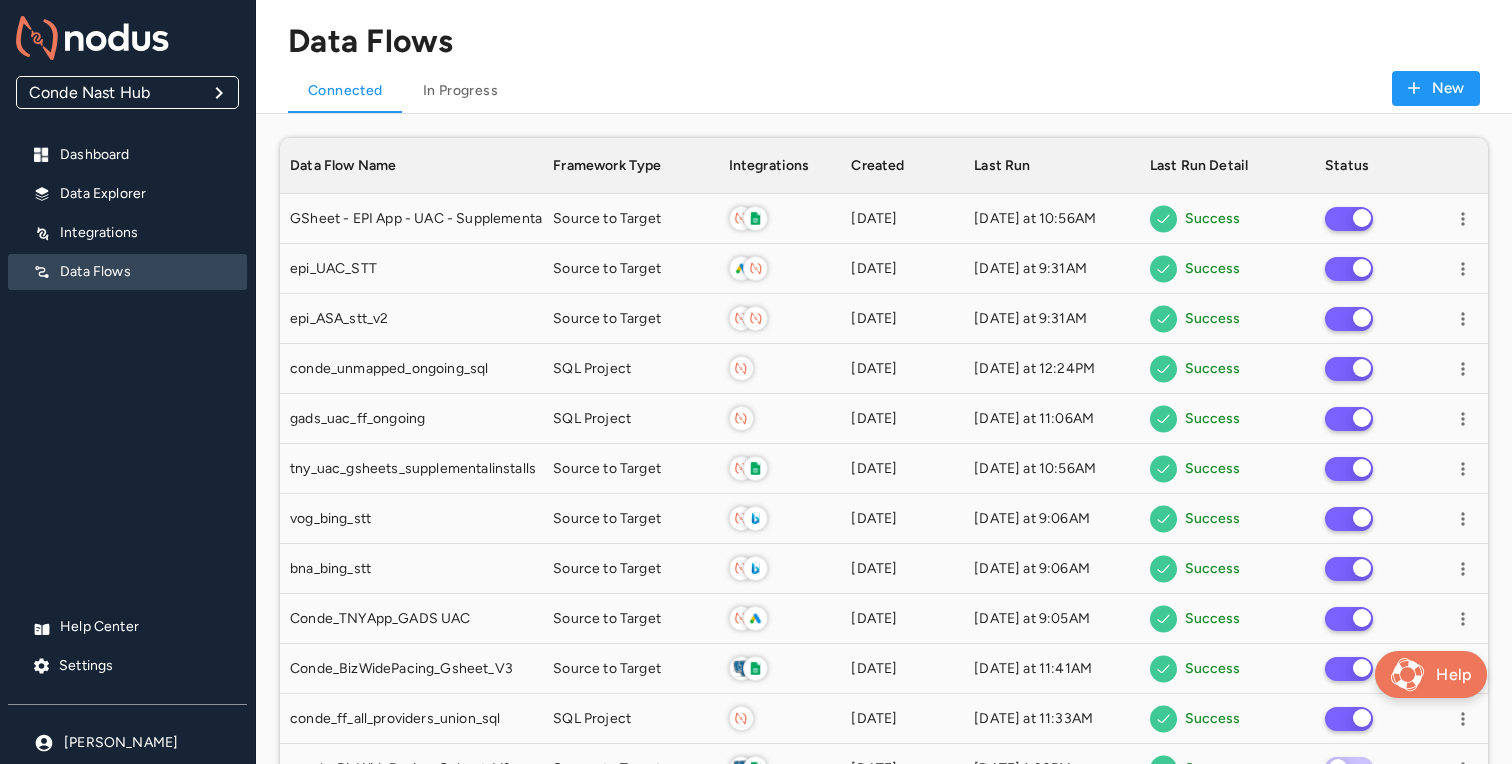 scroll, scrollTop: 1, scrollLeft: 1, axis: both 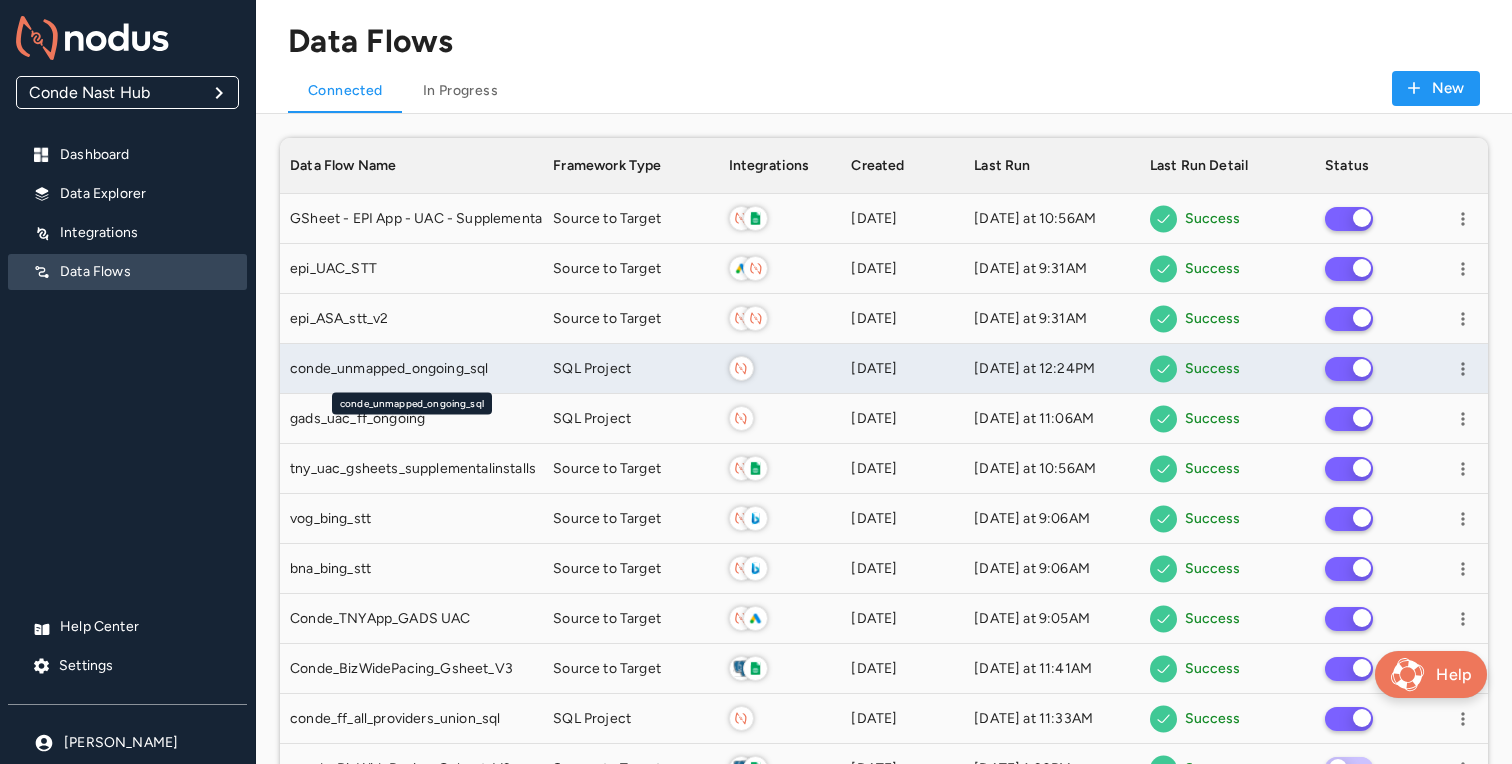 click on "conde_unmapped_ongoing_sql" at bounding box center [389, 369] 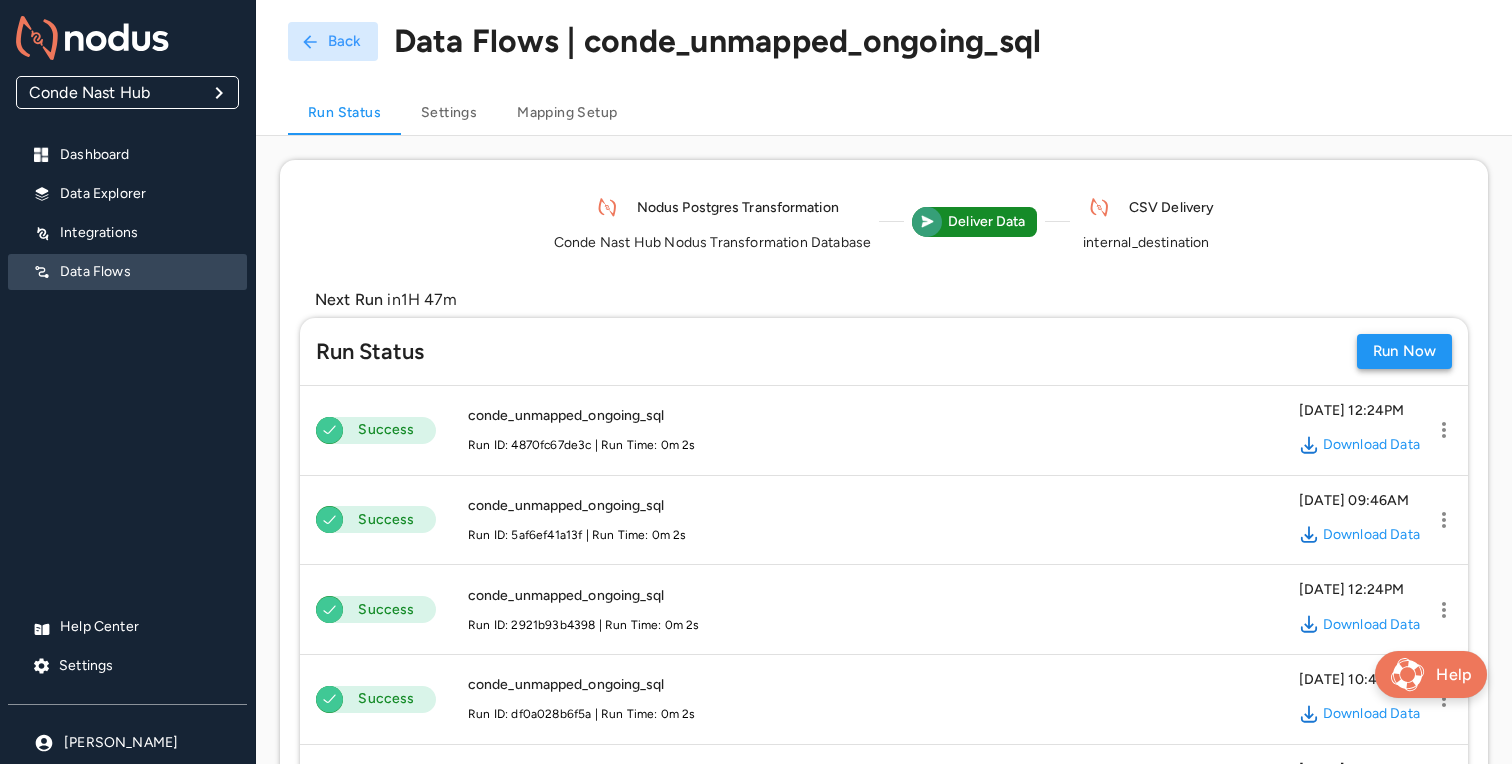 click on "Run Now" at bounding box center [1404, 351] 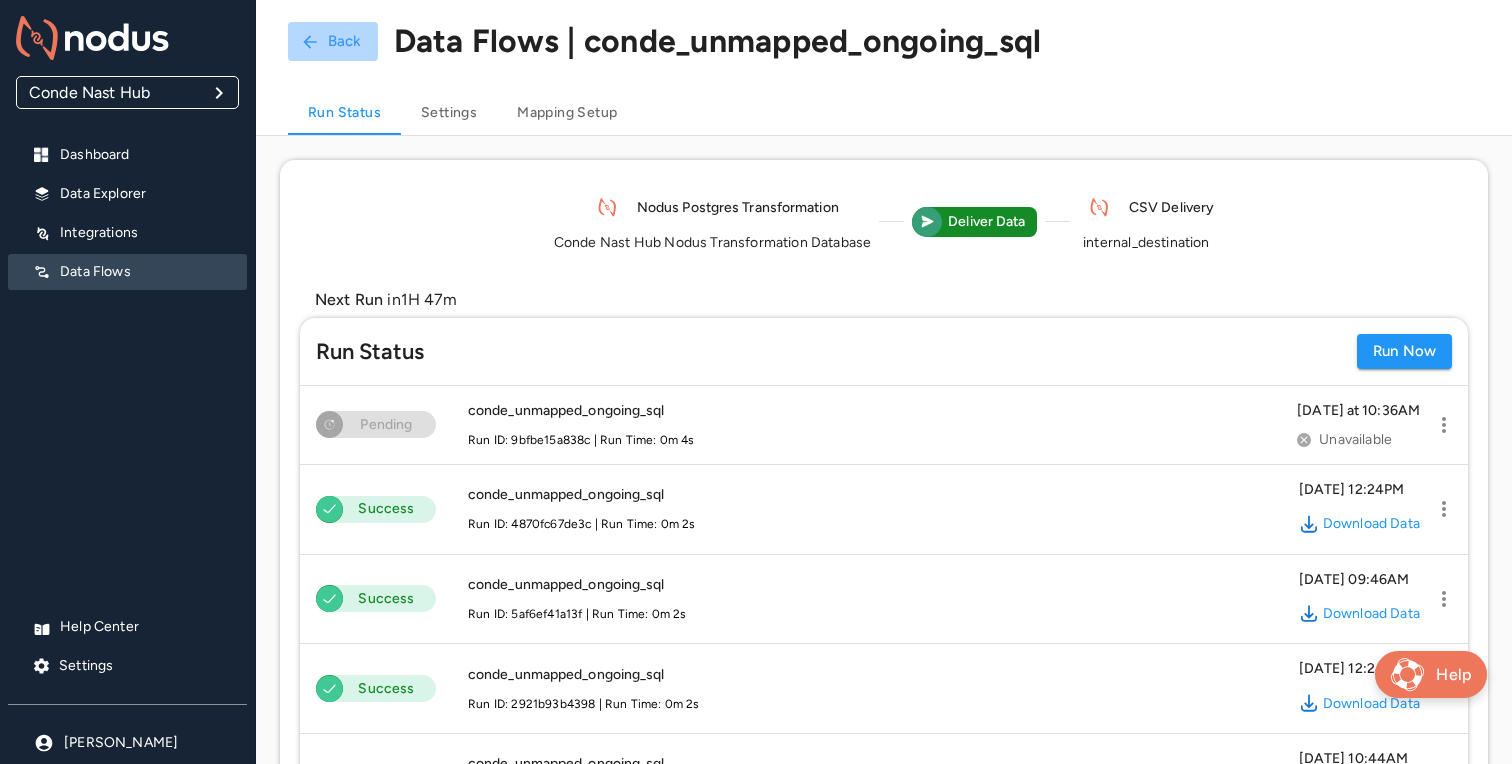 click 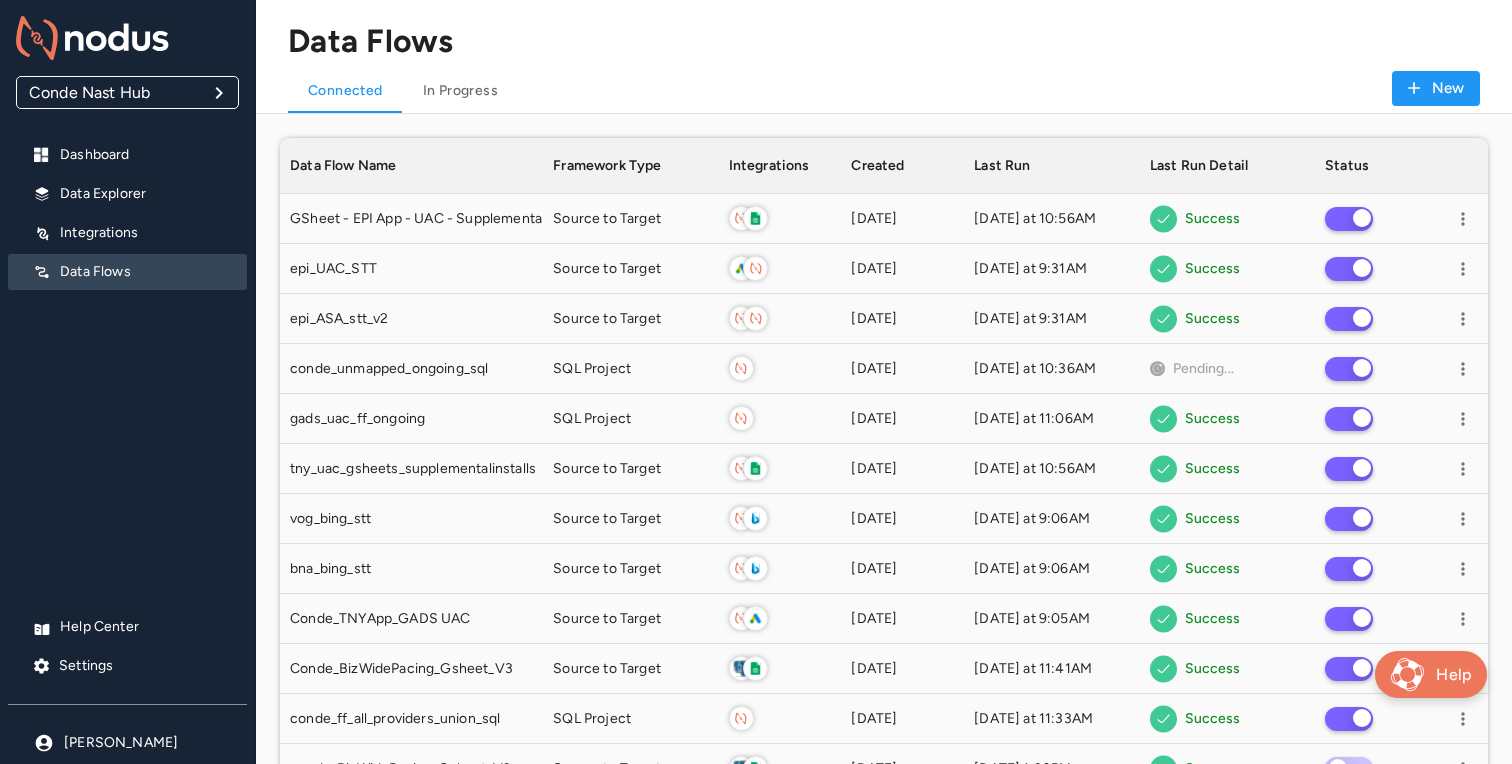 scroll, scrollTop: 1, scrollLeft: 1, axis: both 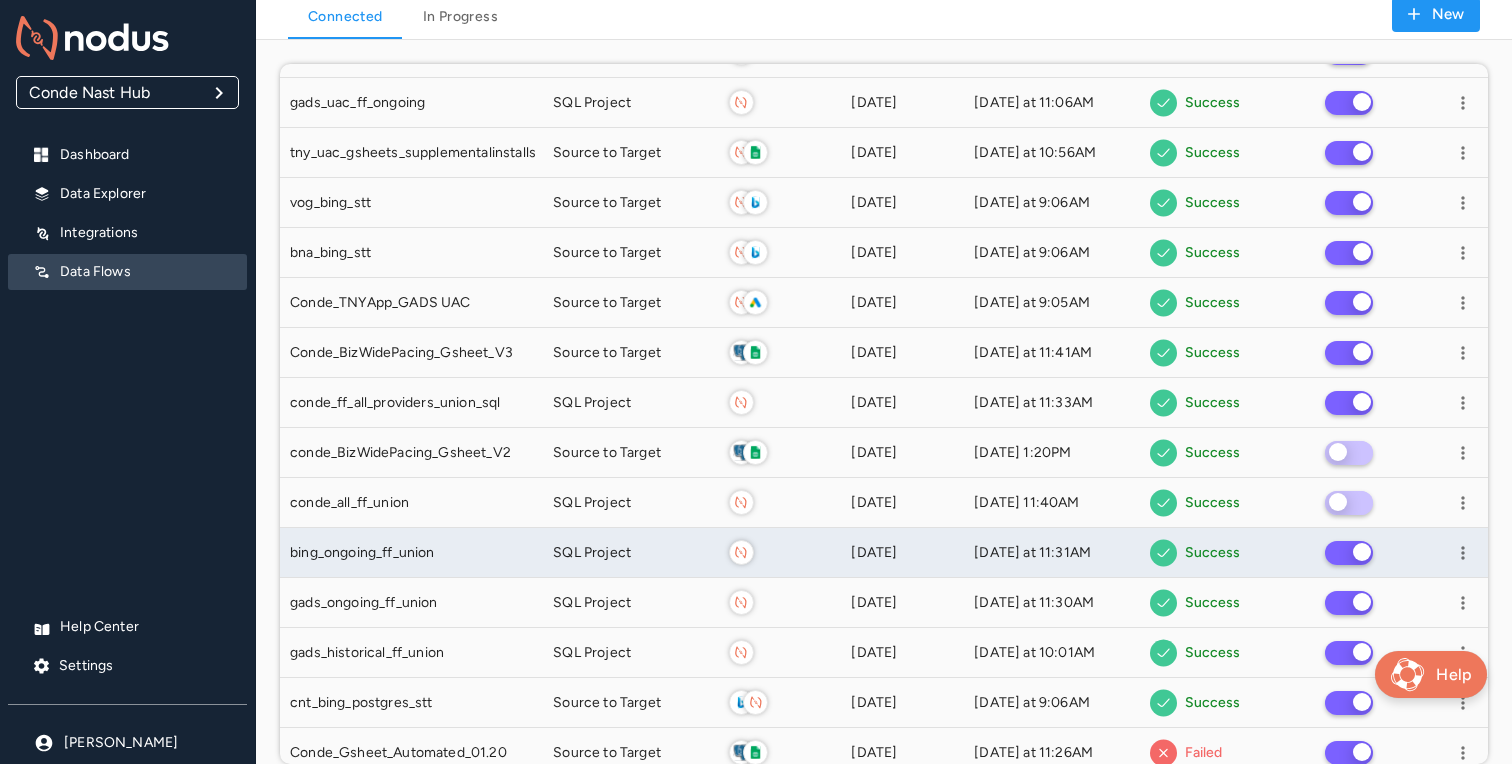 click on "bing_ongoing_ff_union" at bounding box center [411, 553] 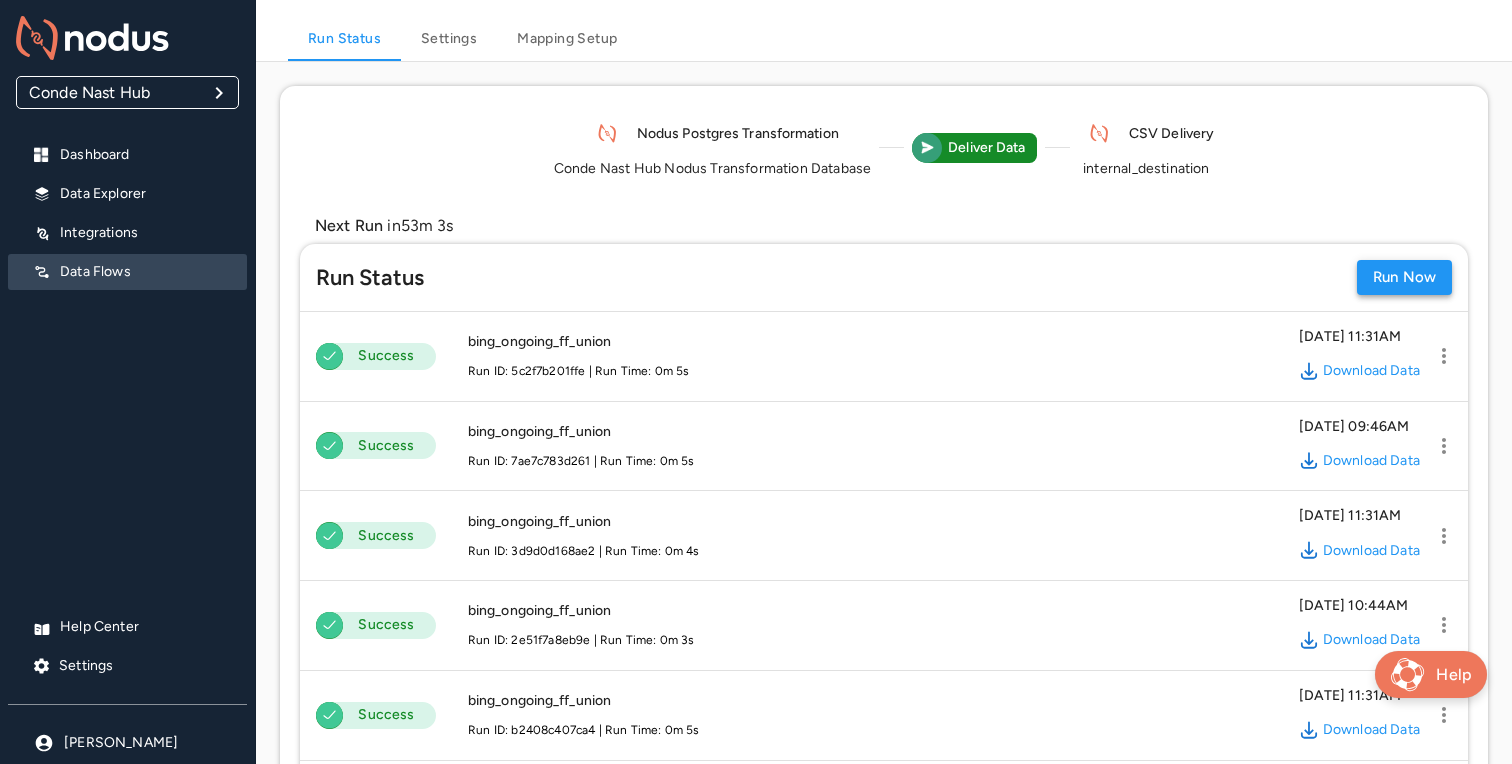 click on "Run Now" at bounding box center (1404, 277) 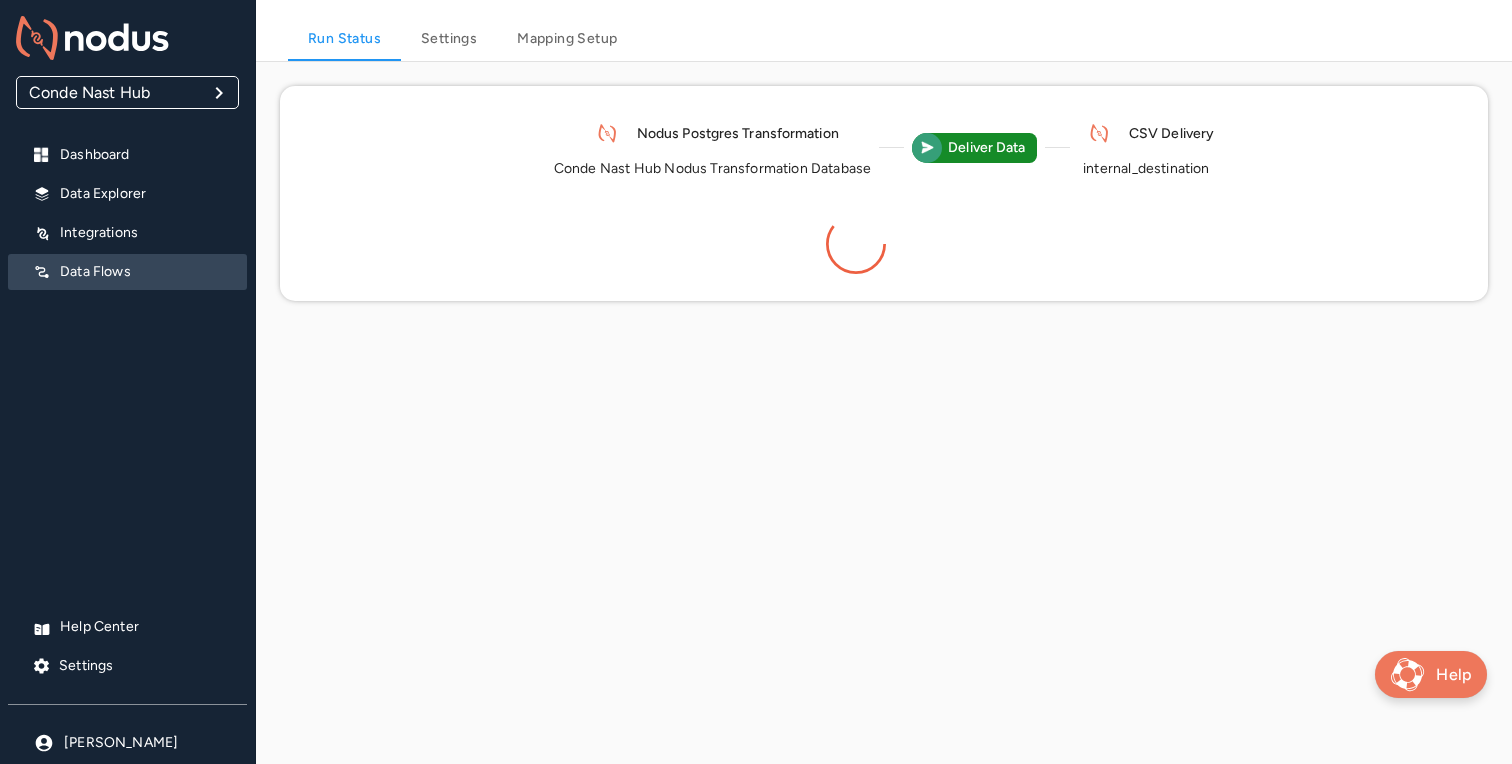 scroll, scrollTop: 0, scrollLeft: 0, axis: both 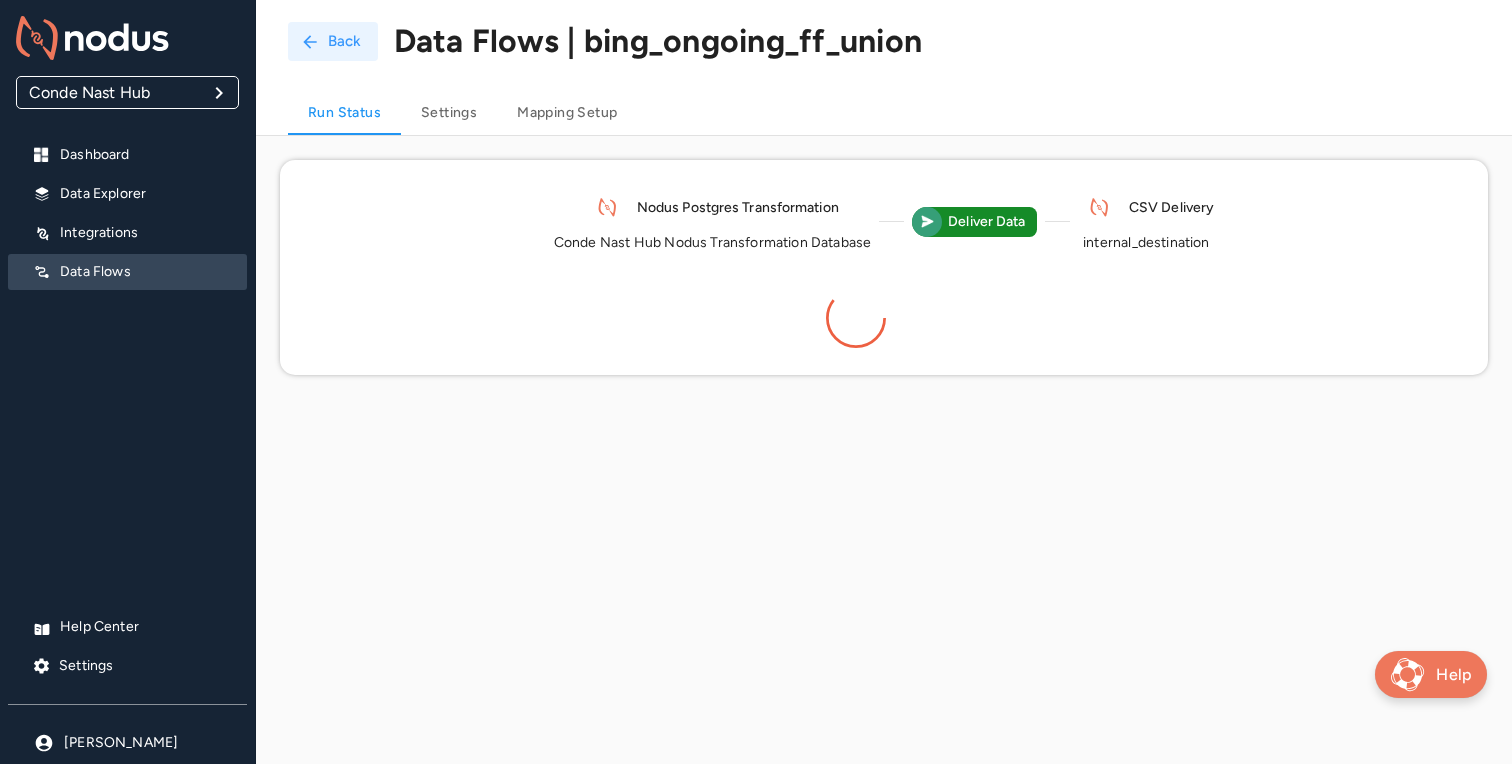 click on "Back" at bounding box center [333, 41] 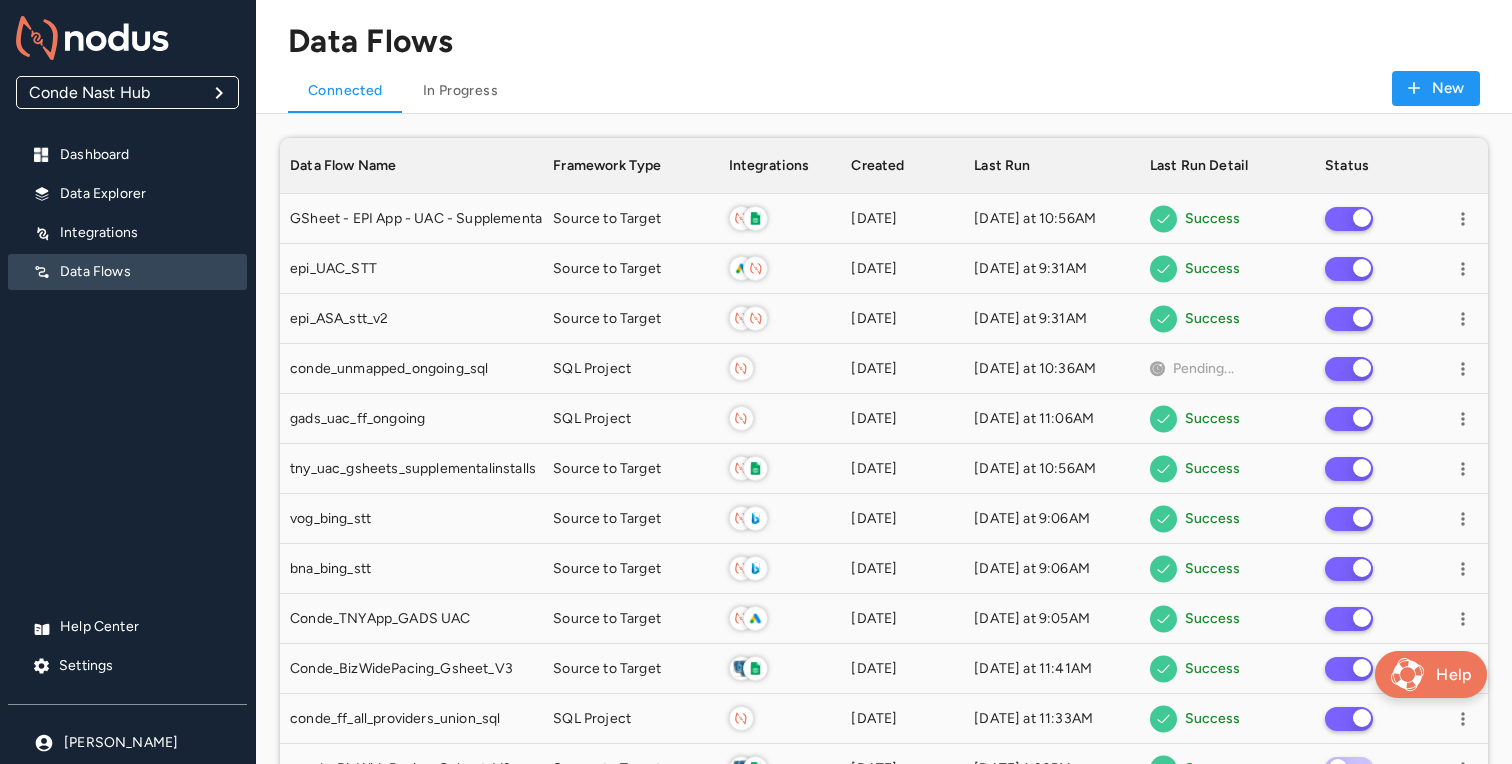 scroll, scrollTop: 1, scrollLeft: 1, axis: both 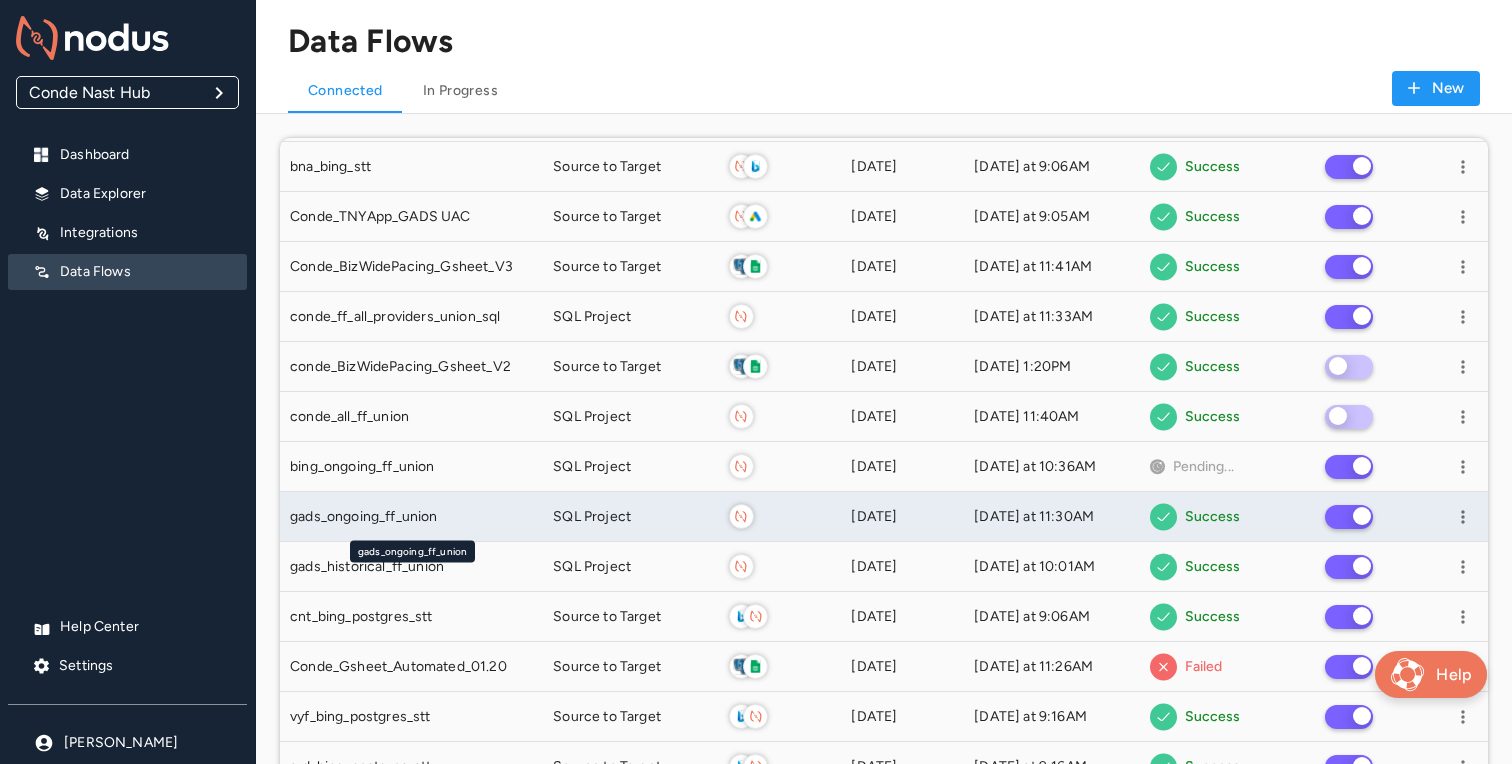 click on "gads_ongoing_ff_union" at bounding box center (364, 517) 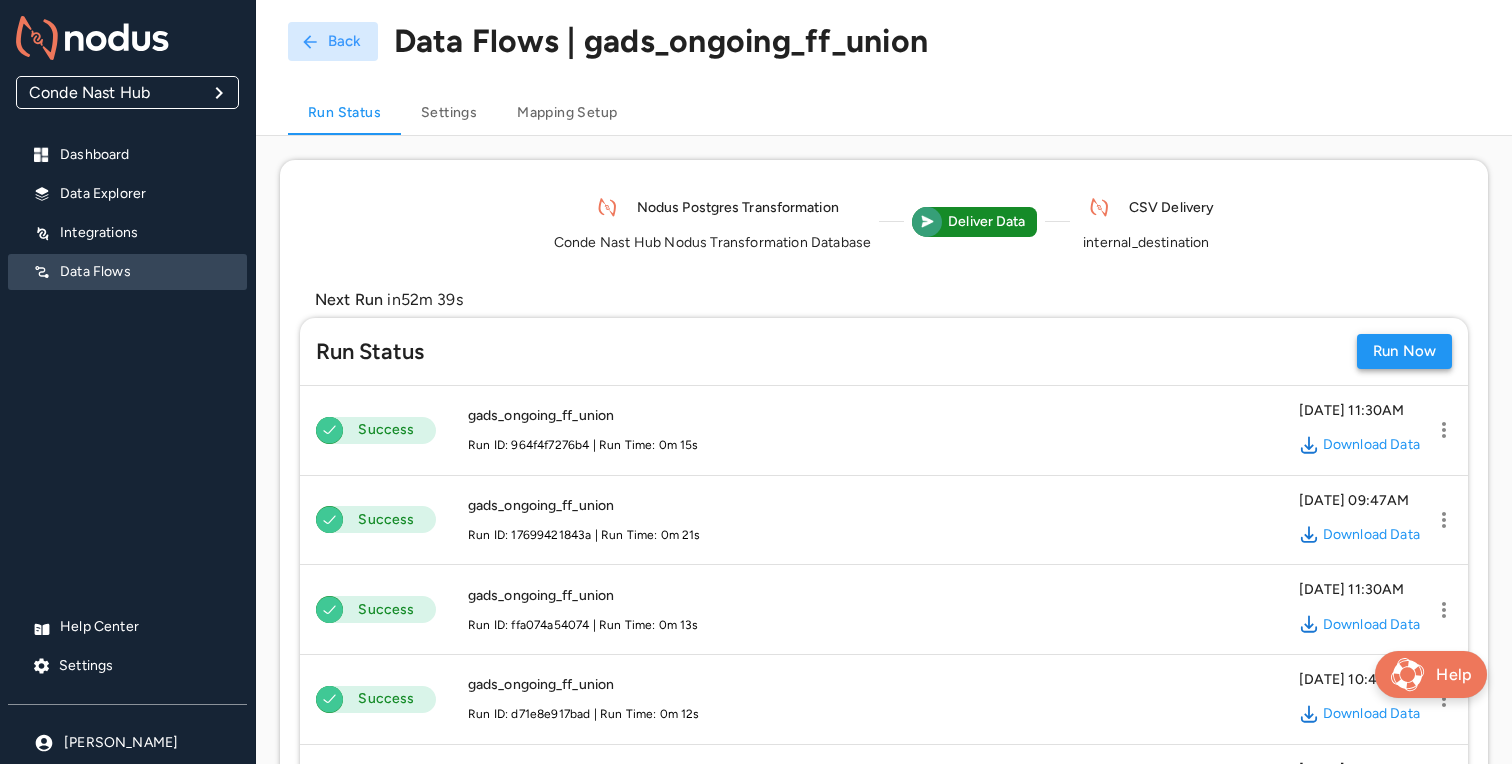 click on "Run Now" at bounding box center [1404, 351] 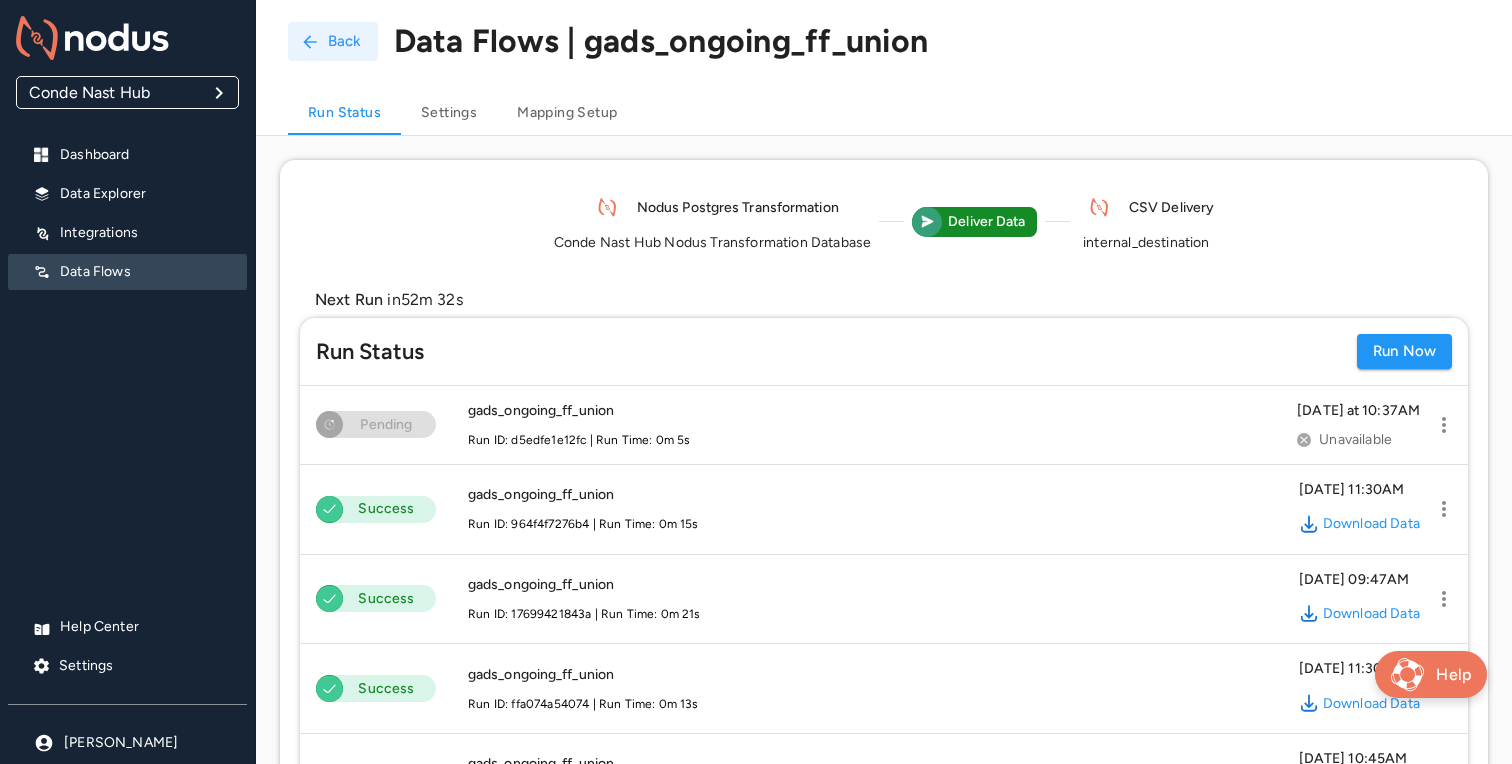 click on "Back" at bounding box center [333, 41] 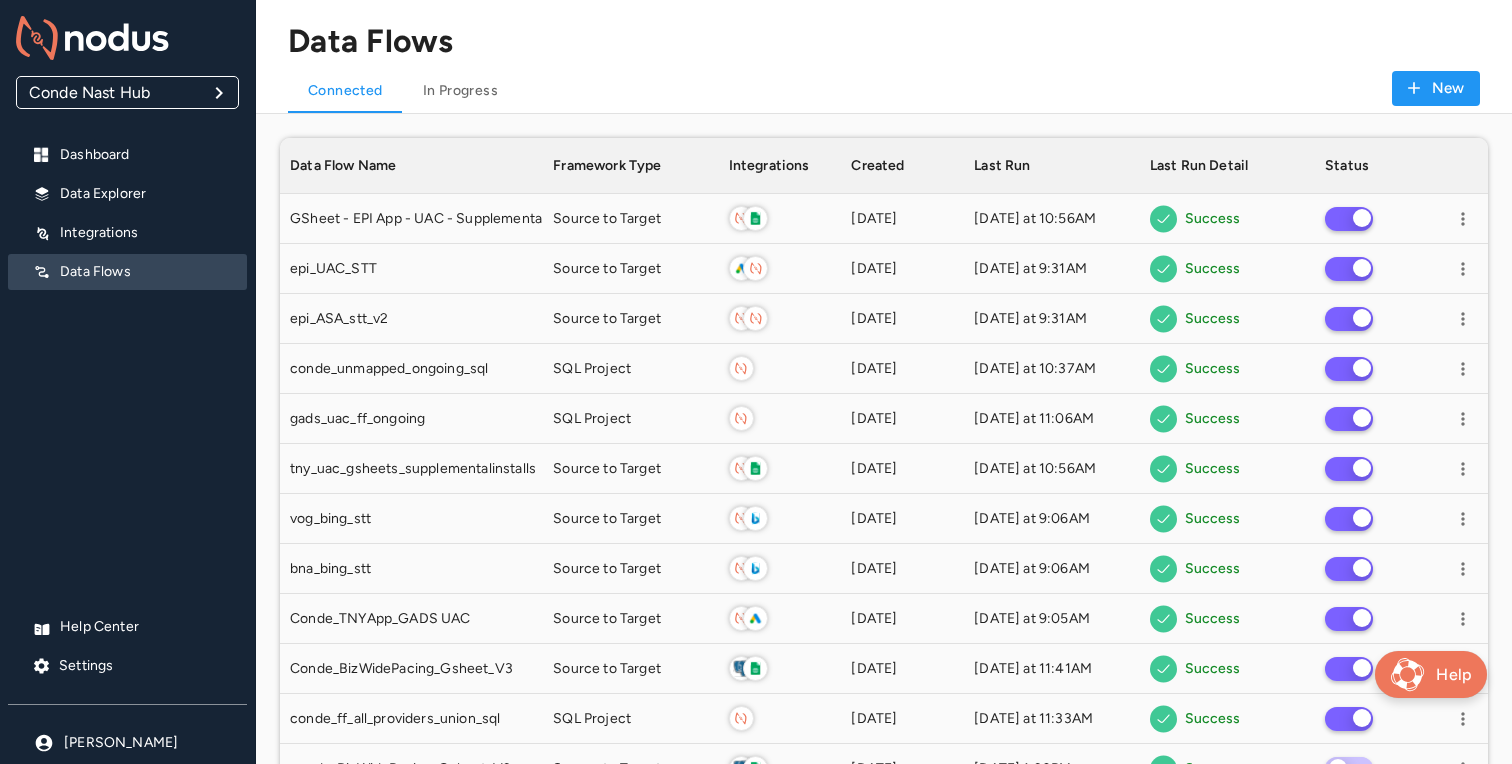 scroll, scrollTop: 1, scrollLeft: 1, axis: both 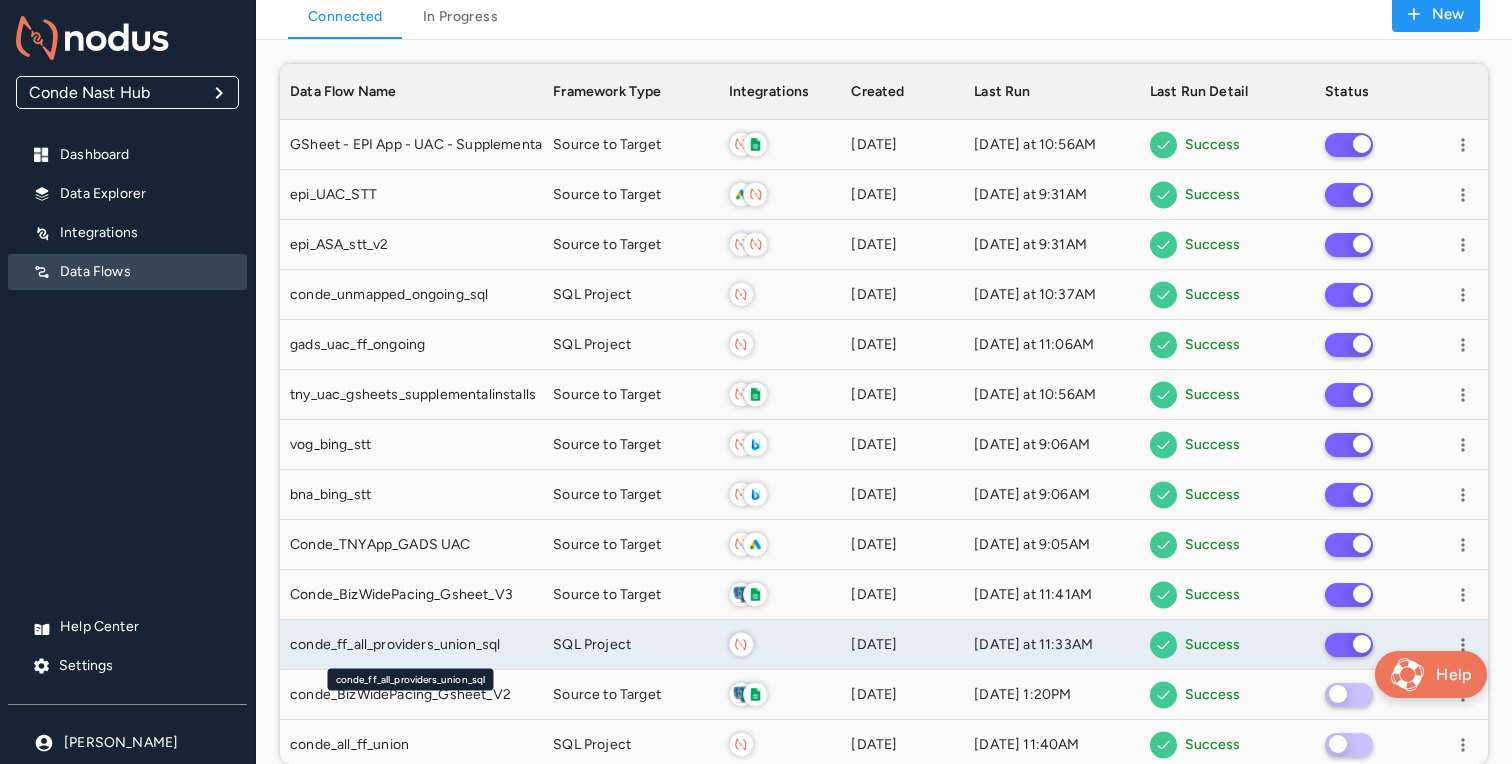 click on "conde_ff_all_providers_union_sql" at bounding box center [395, 645] 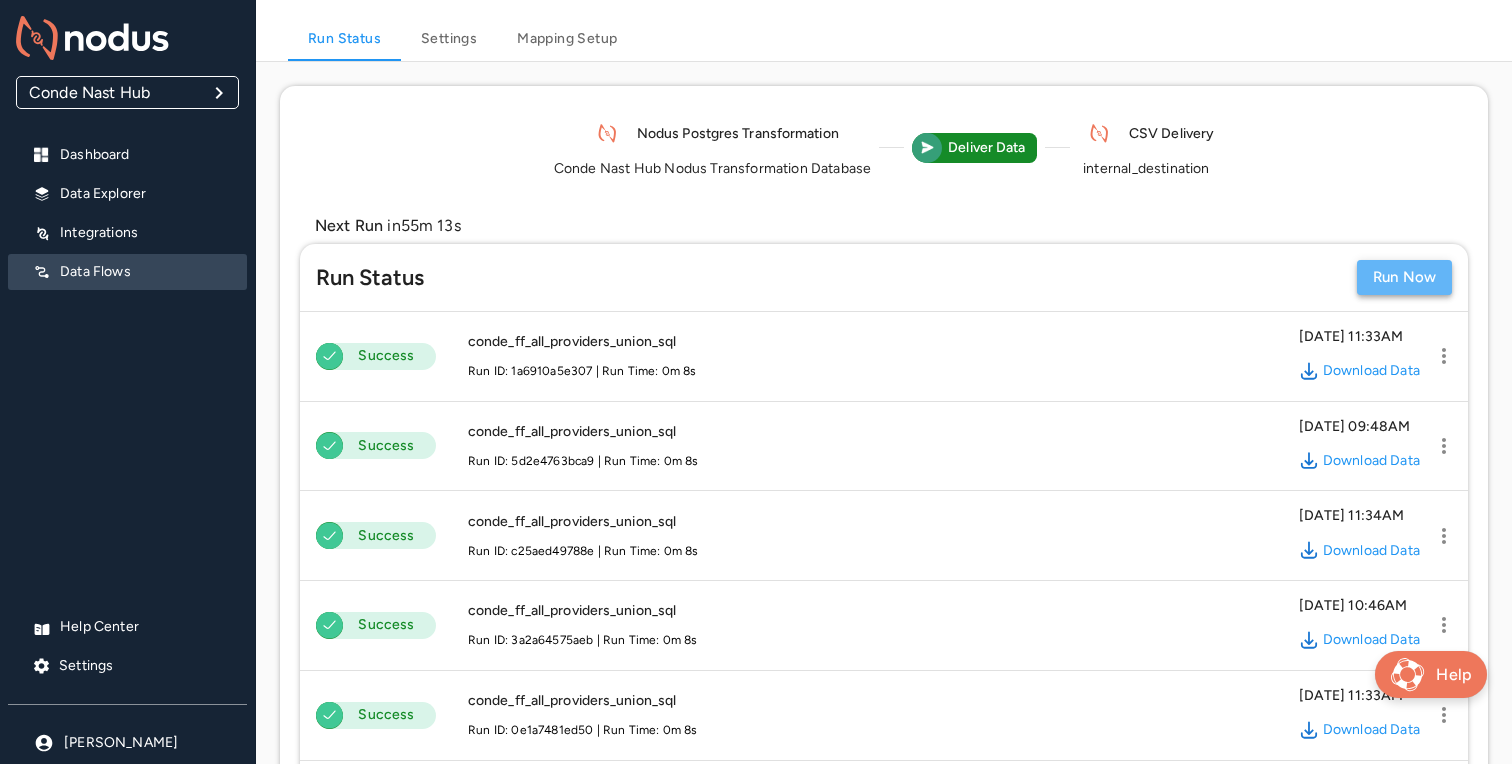 click on "Run Now" at bounding box center [1404, 277] 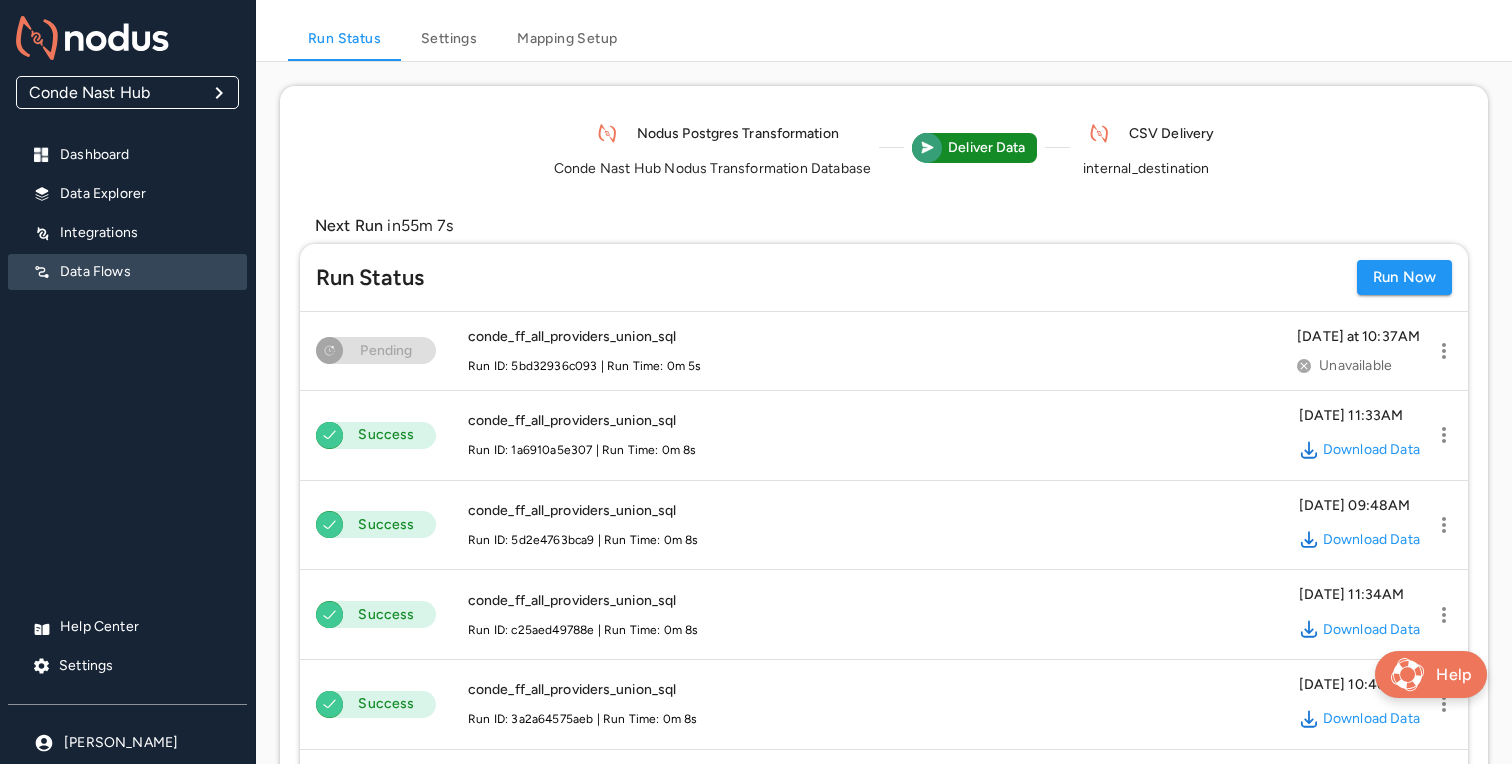 scroll, scrollTop: 0, scrollLeft: 0, axis: both 